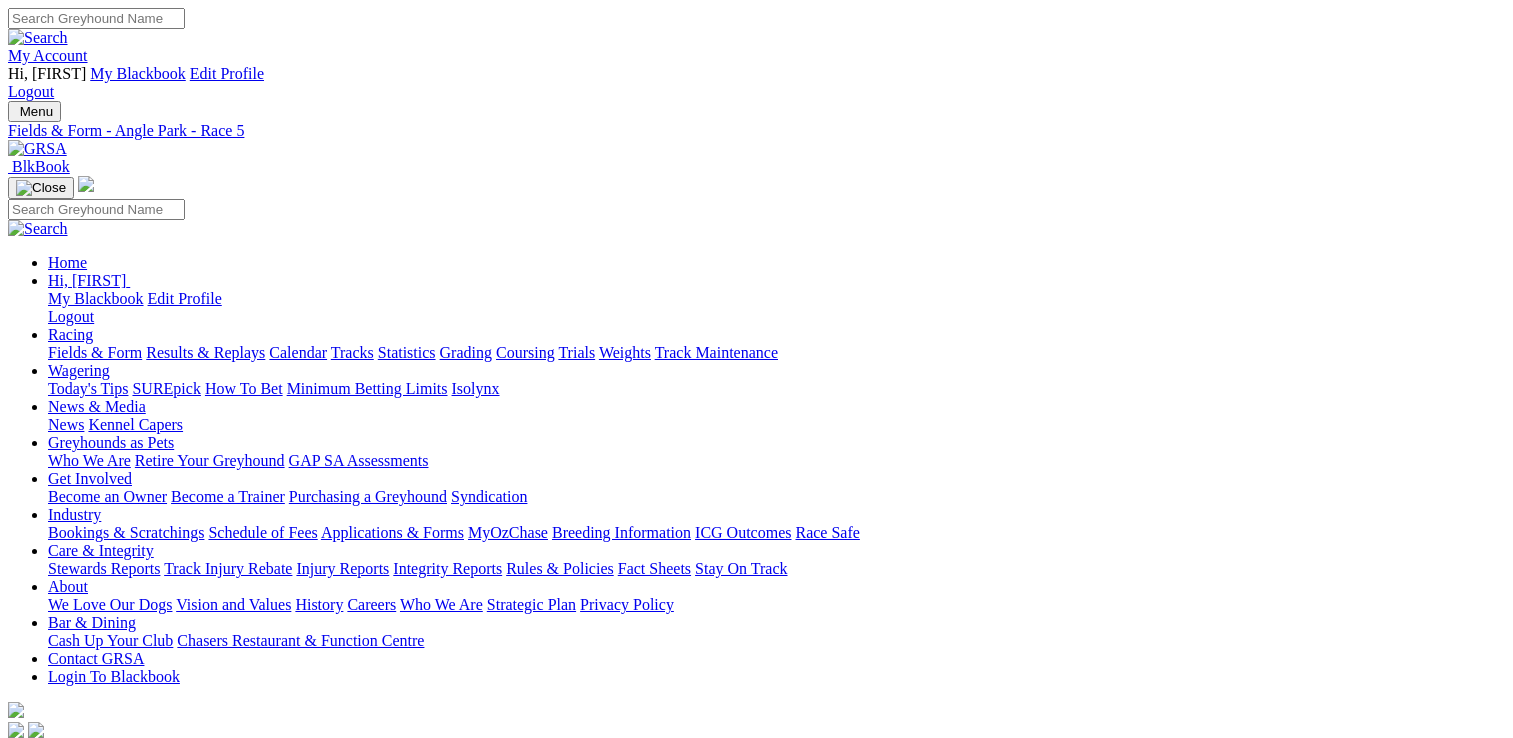 scroll, scrollTop: 0, scrollLeft: 0, axis: both 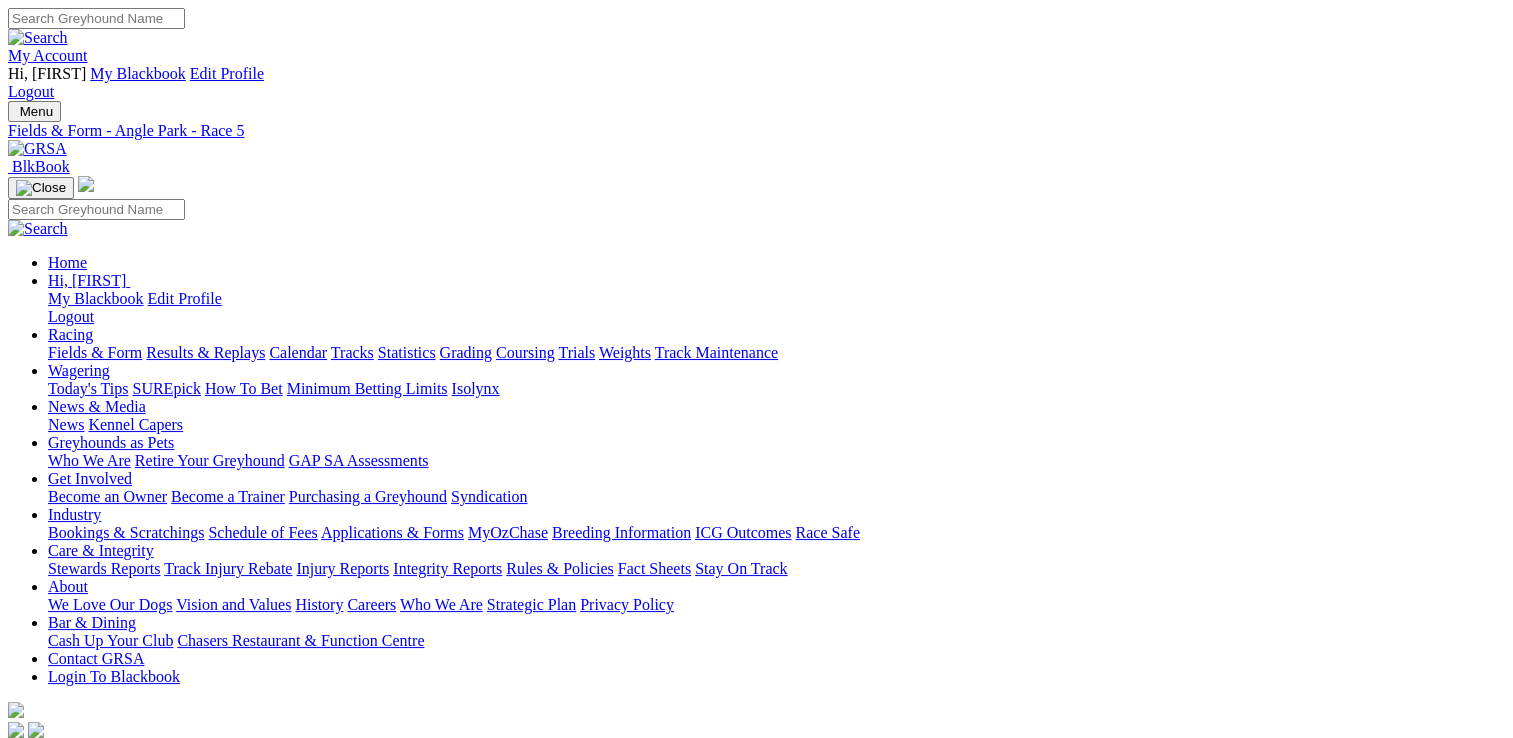 click on "8 7 4 1" at bounding box center (53, 898) 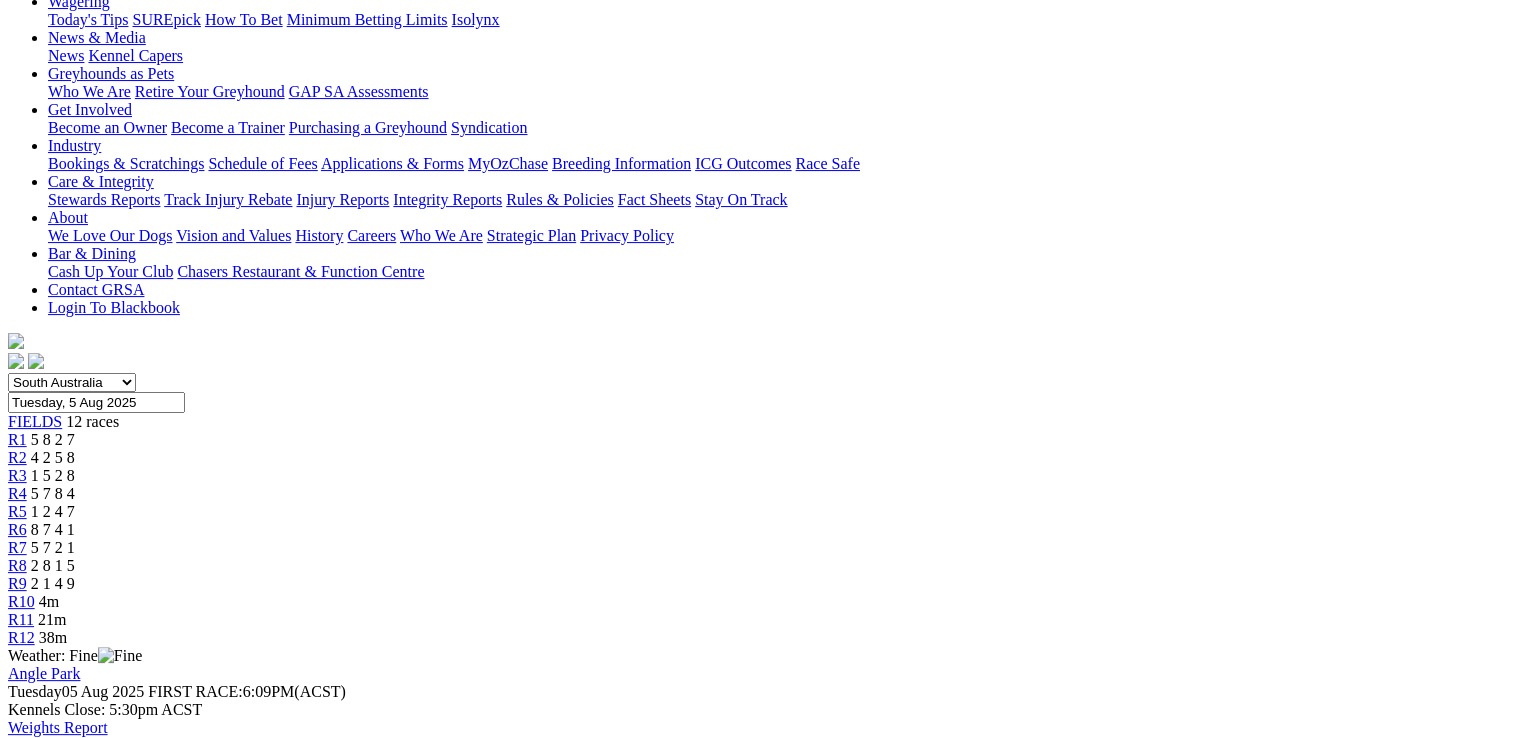 scroll, scrollTop: 200, scrollLeft: 0, axis: vertical 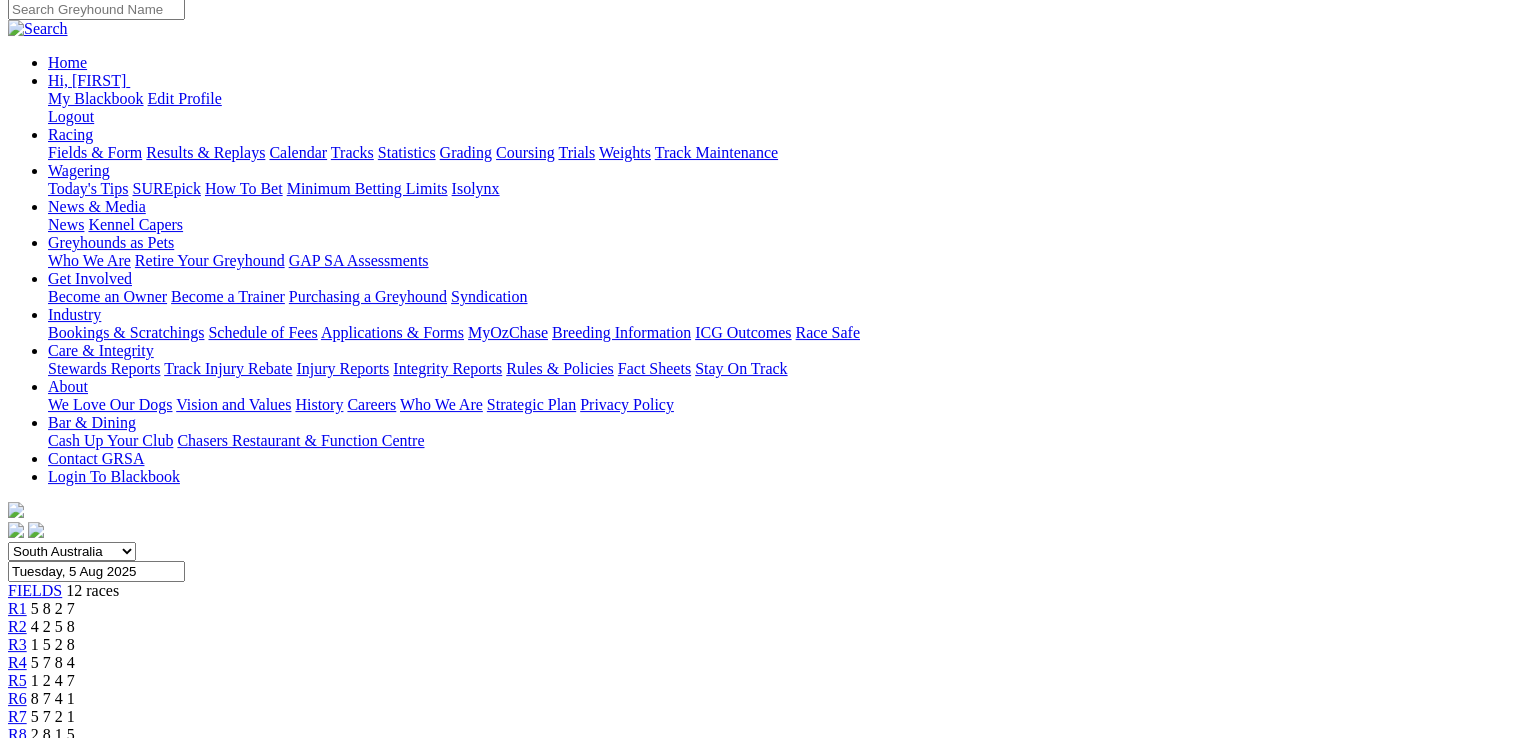 click on "5 7 2 1" at bounding box center [53, 716] 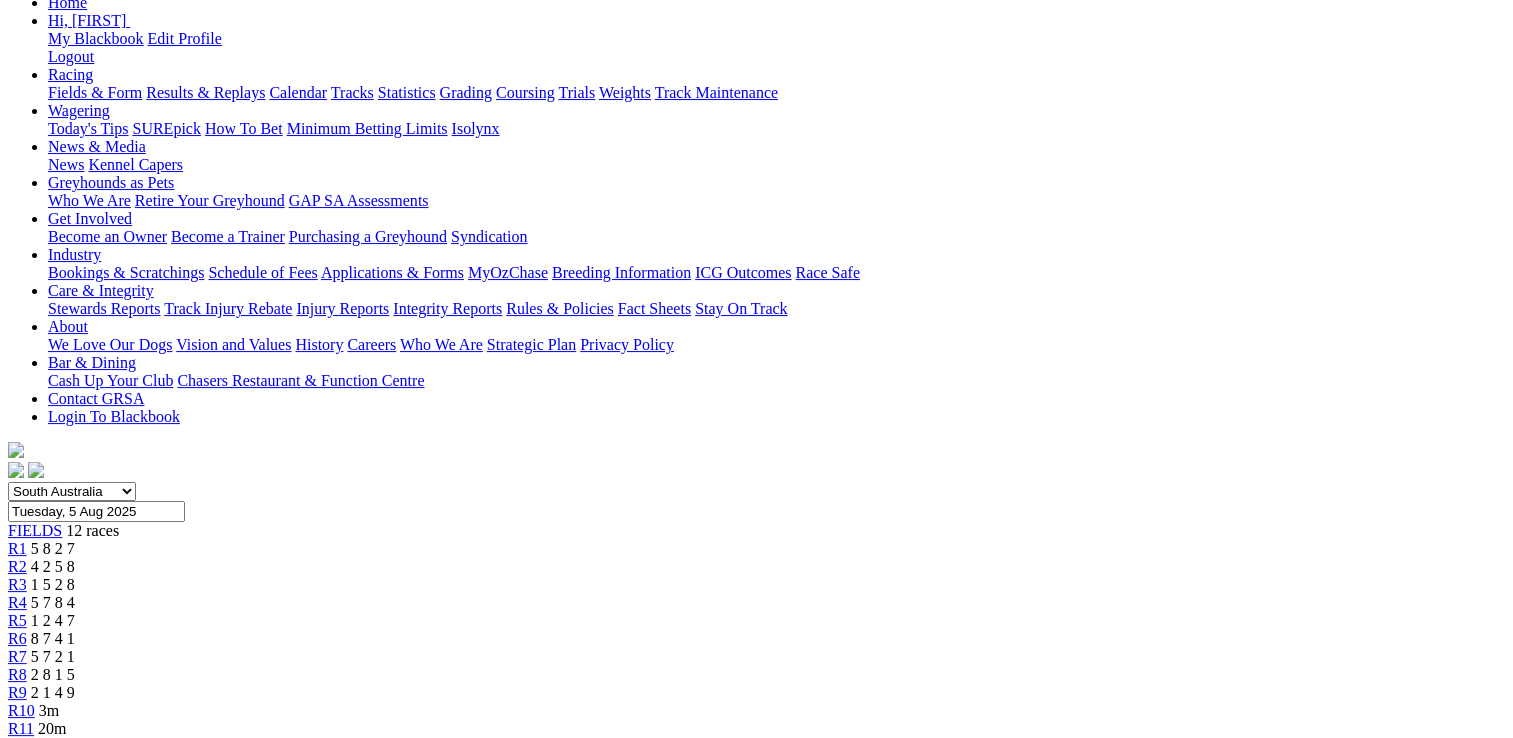 scroll, scrollTop: 100, scrollLeft: 0, axis: vertical 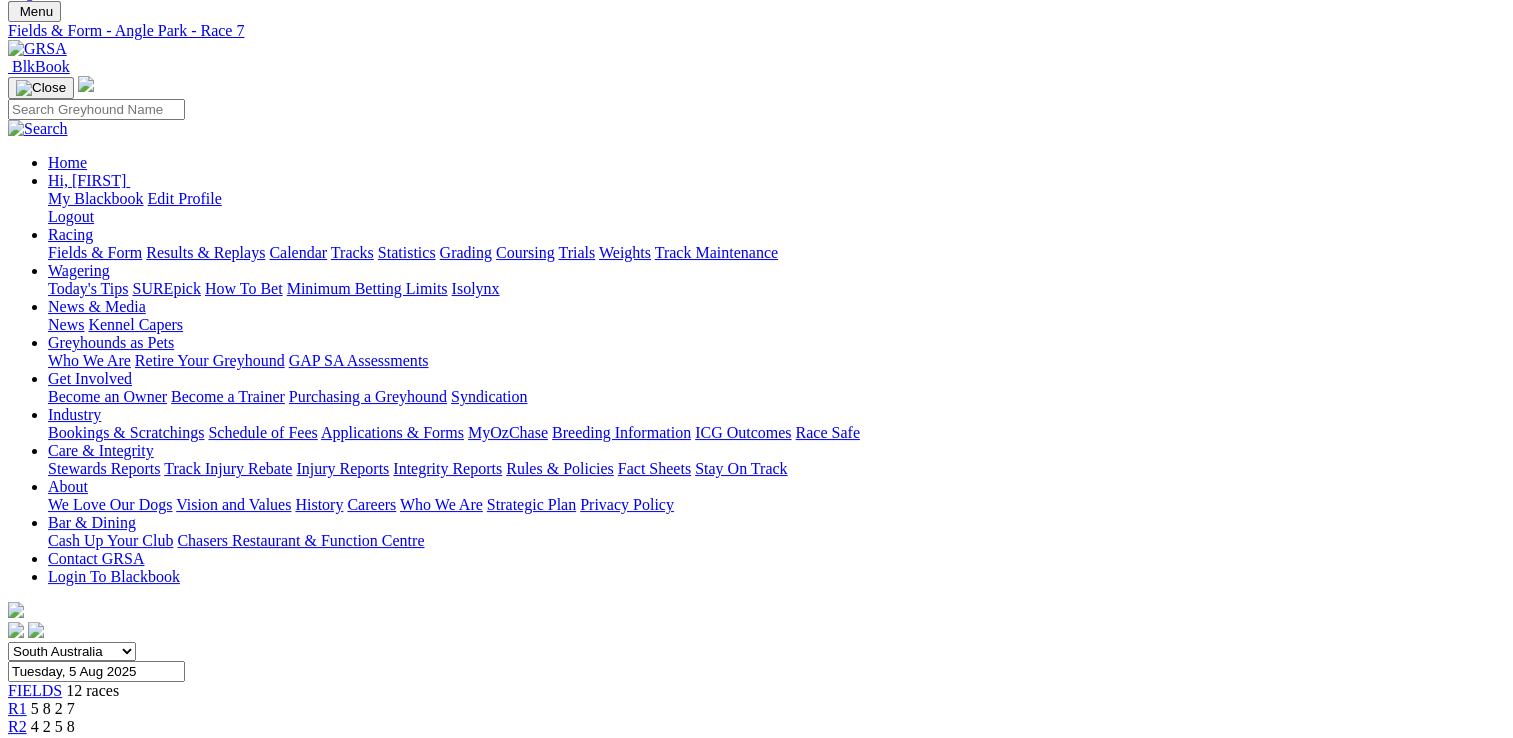 click on "2 8 1 5" at bounding box center (53, 834) 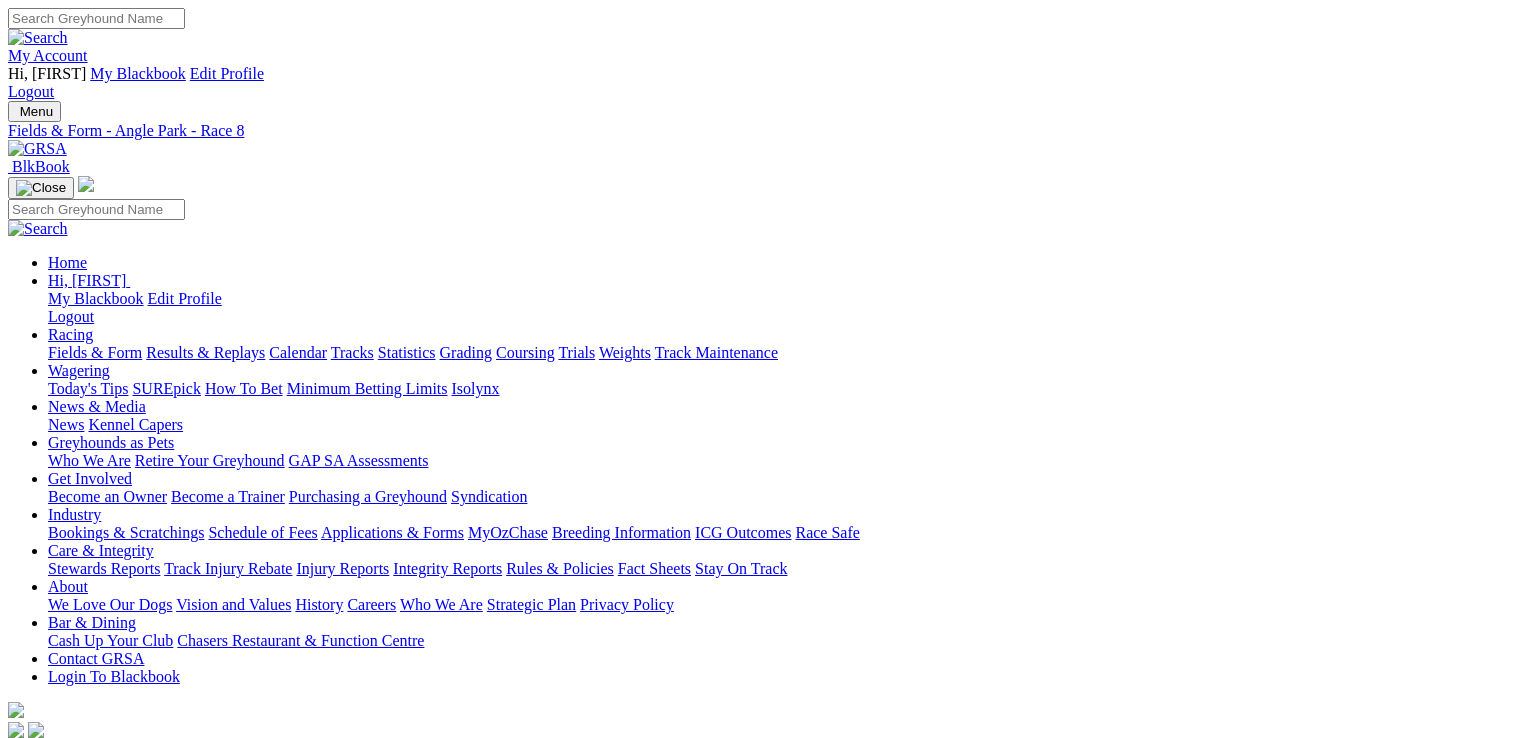 scroll, scrollTop: 0, scrollLeft: 0, axis: both 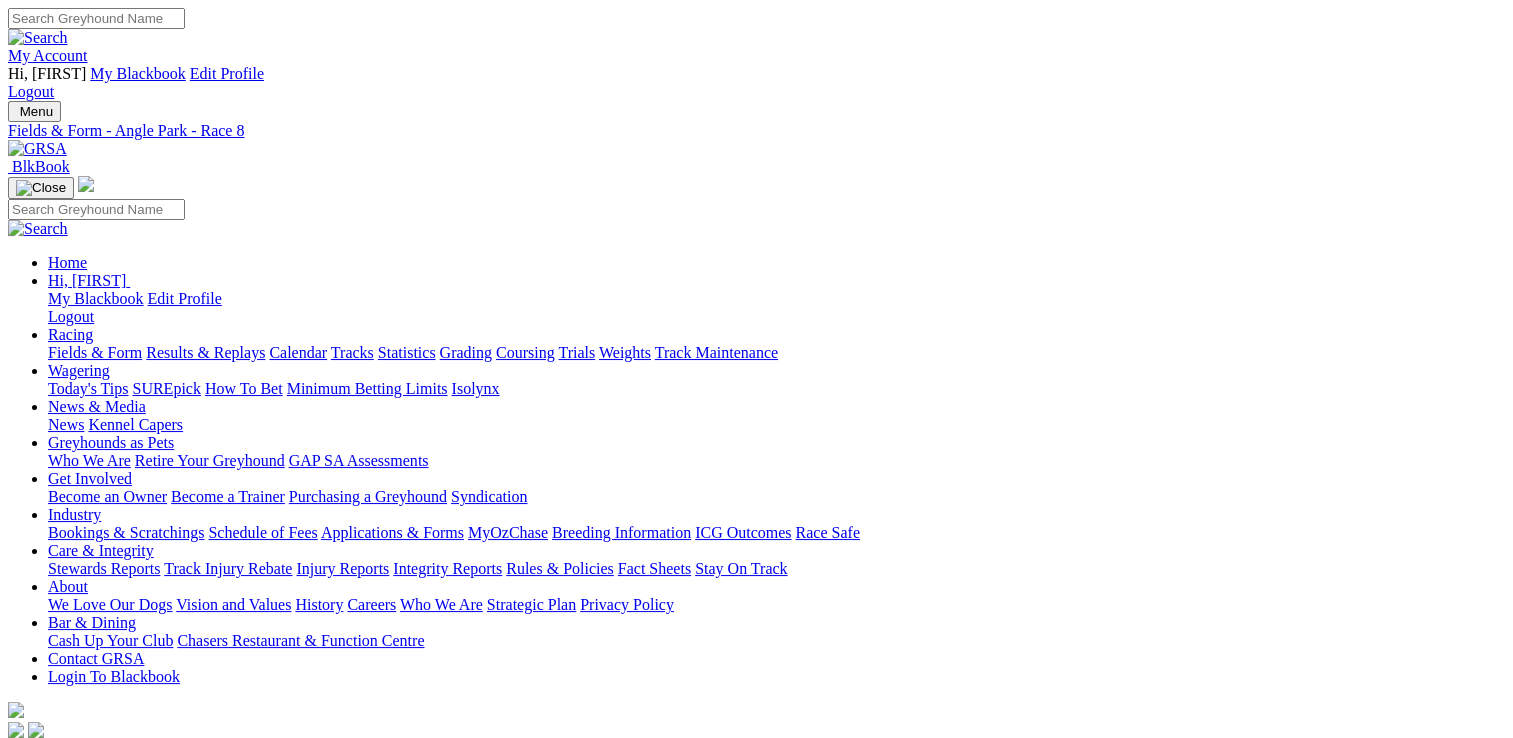 click on "R7
5 7 2 1" at bounding box center (756, 917) 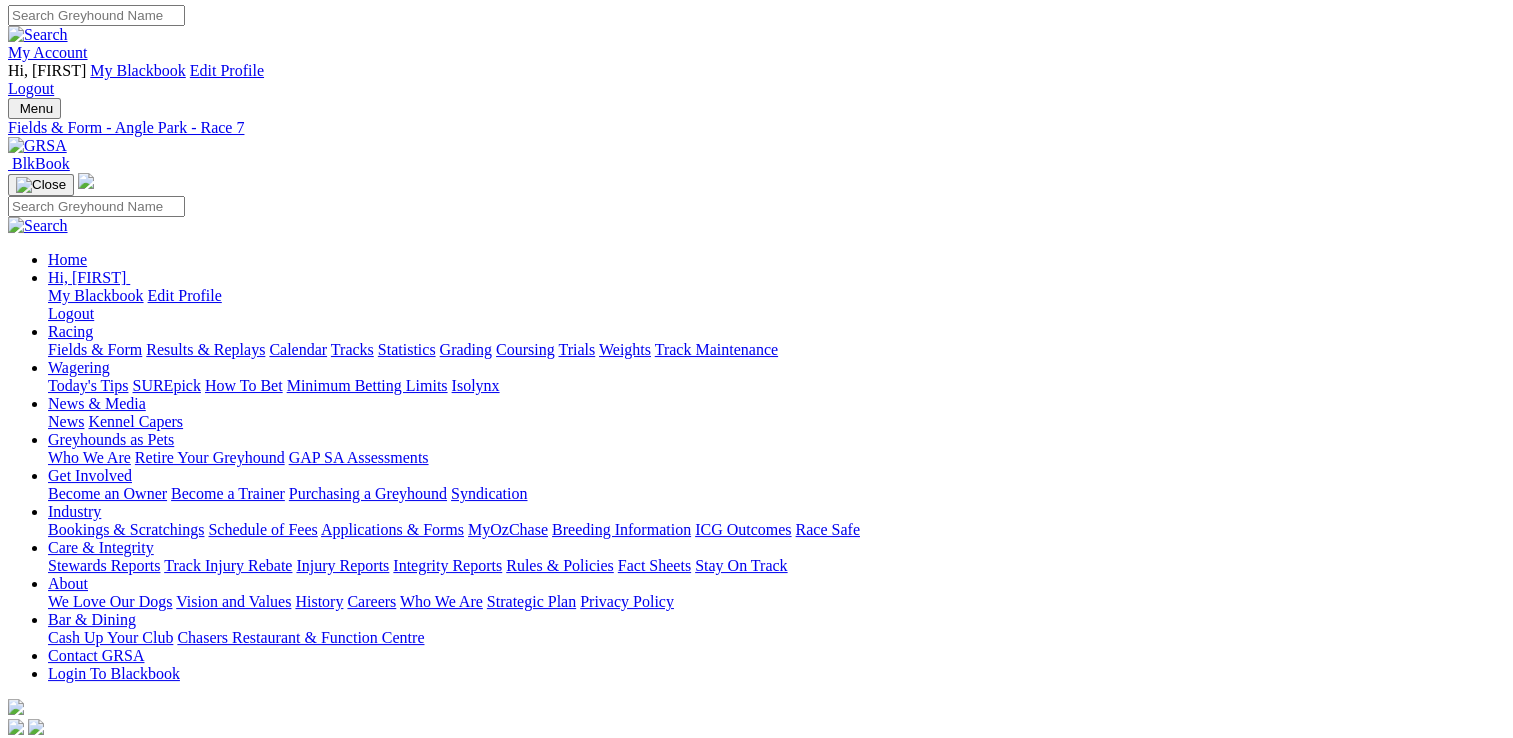 scroll, scrollTop: 0, scrollLeft: 0, axis: both 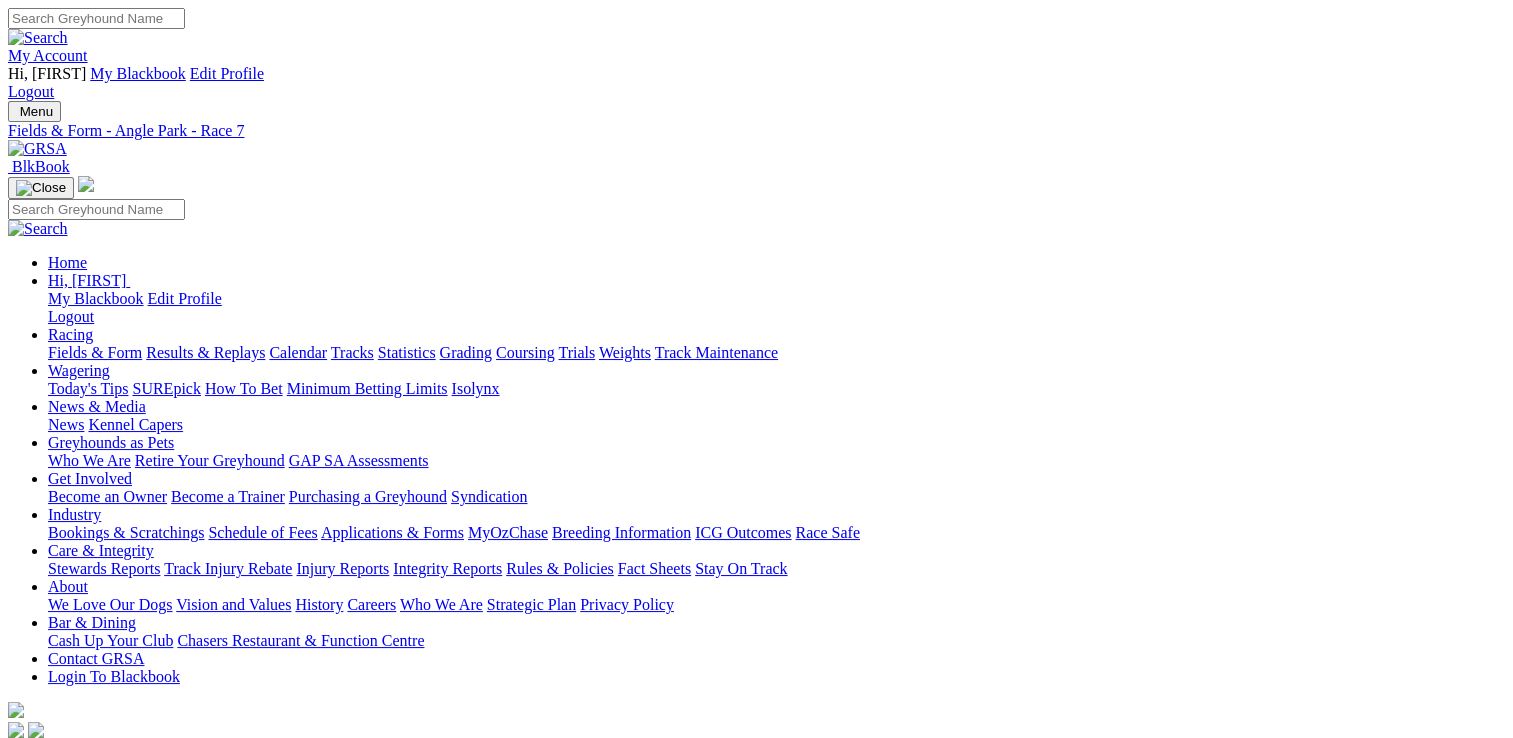 click on "2 8 1 5" at bounding box center [53, 934] 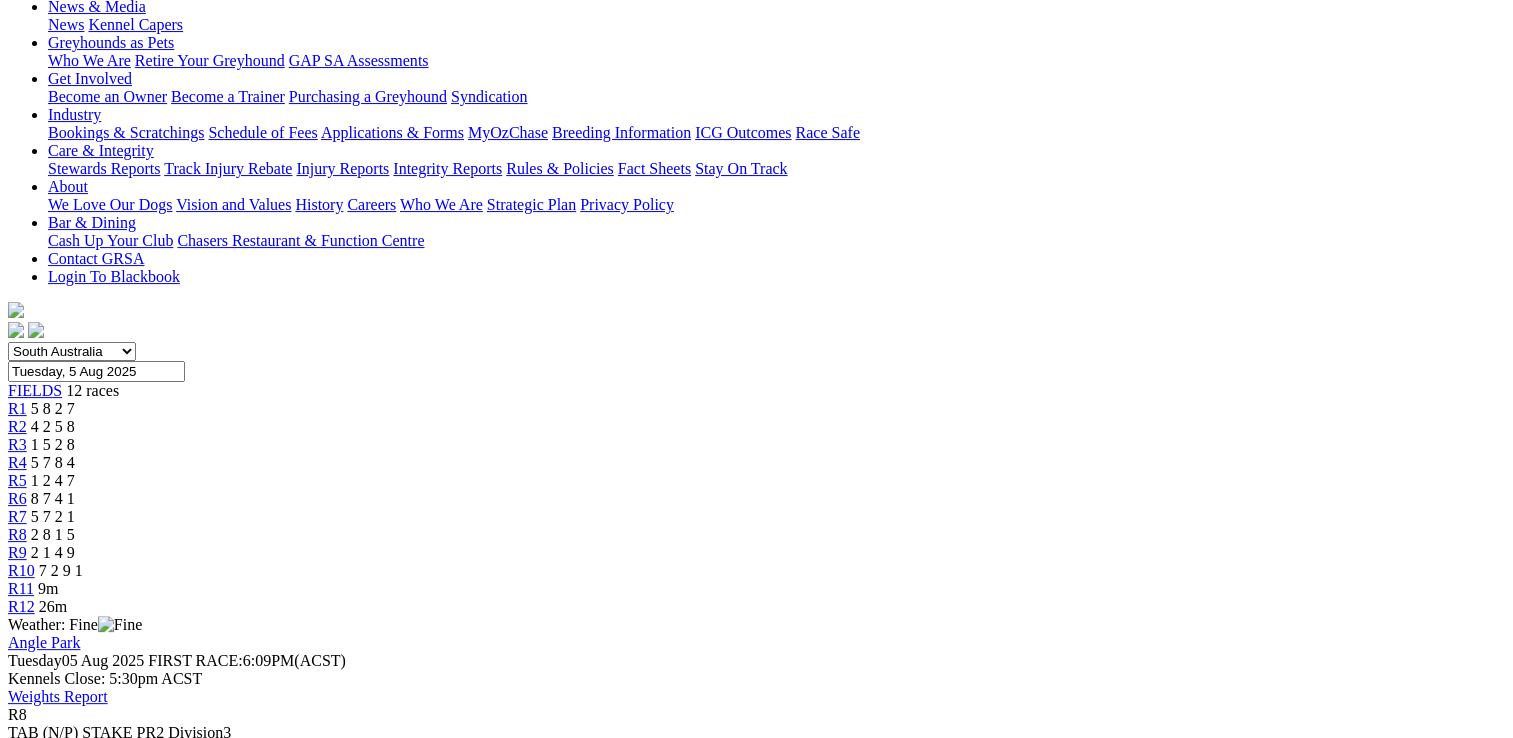 scroll, scrollTop: 0, scrollLeft: 0, axis: both 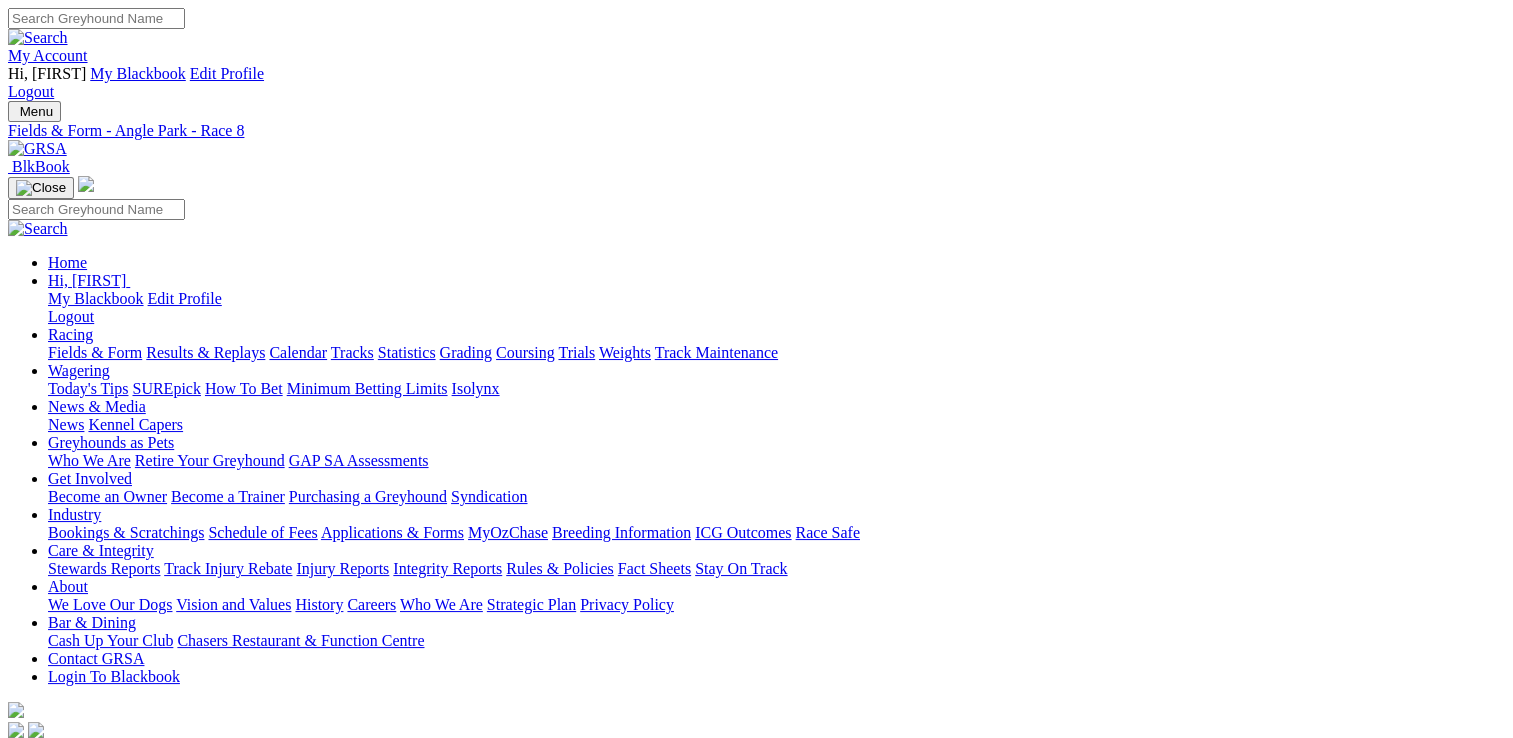 click on "R9
2 1 4 9" at bounding box center [756, 953] 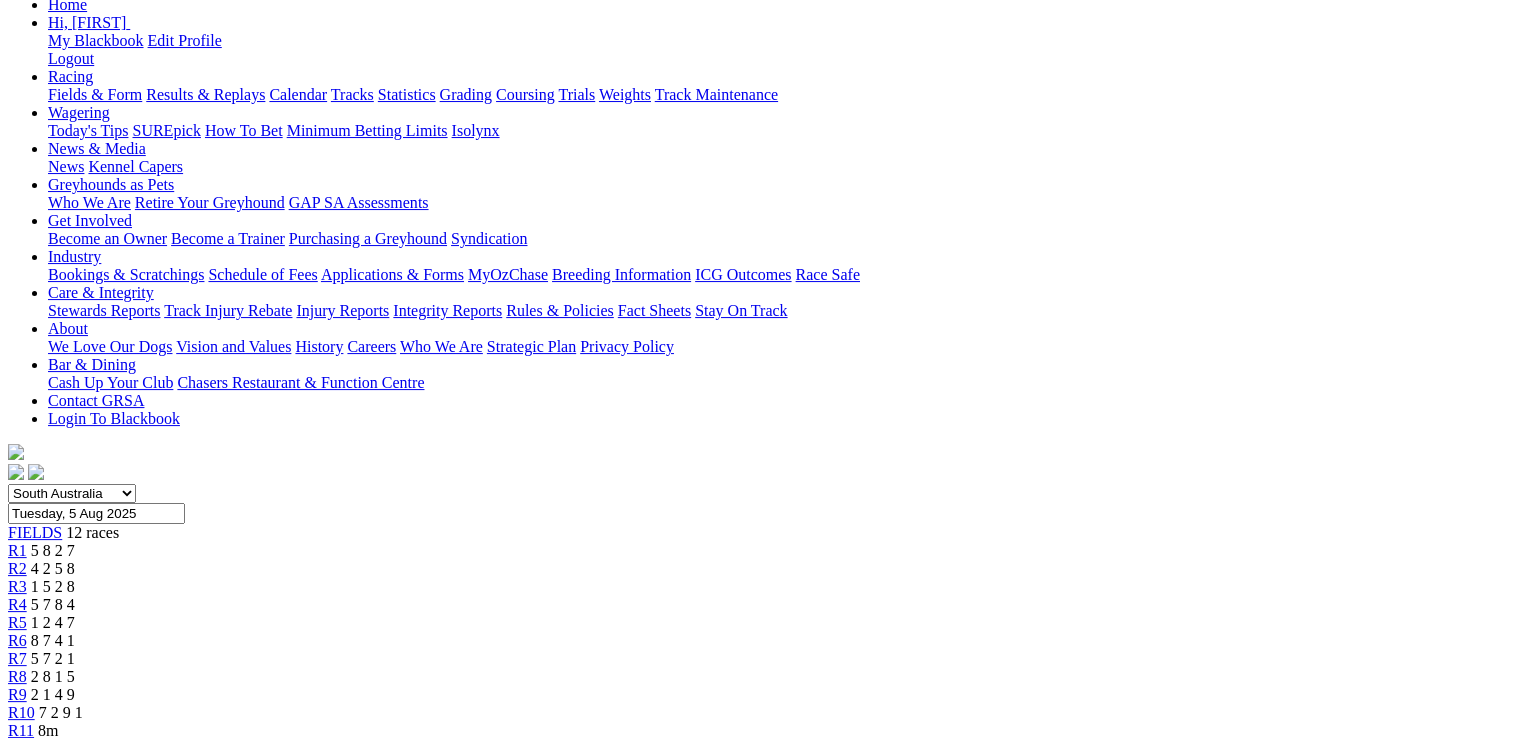 scroll, scrollTop: 200, scrollLeft: 0, axis: vertical 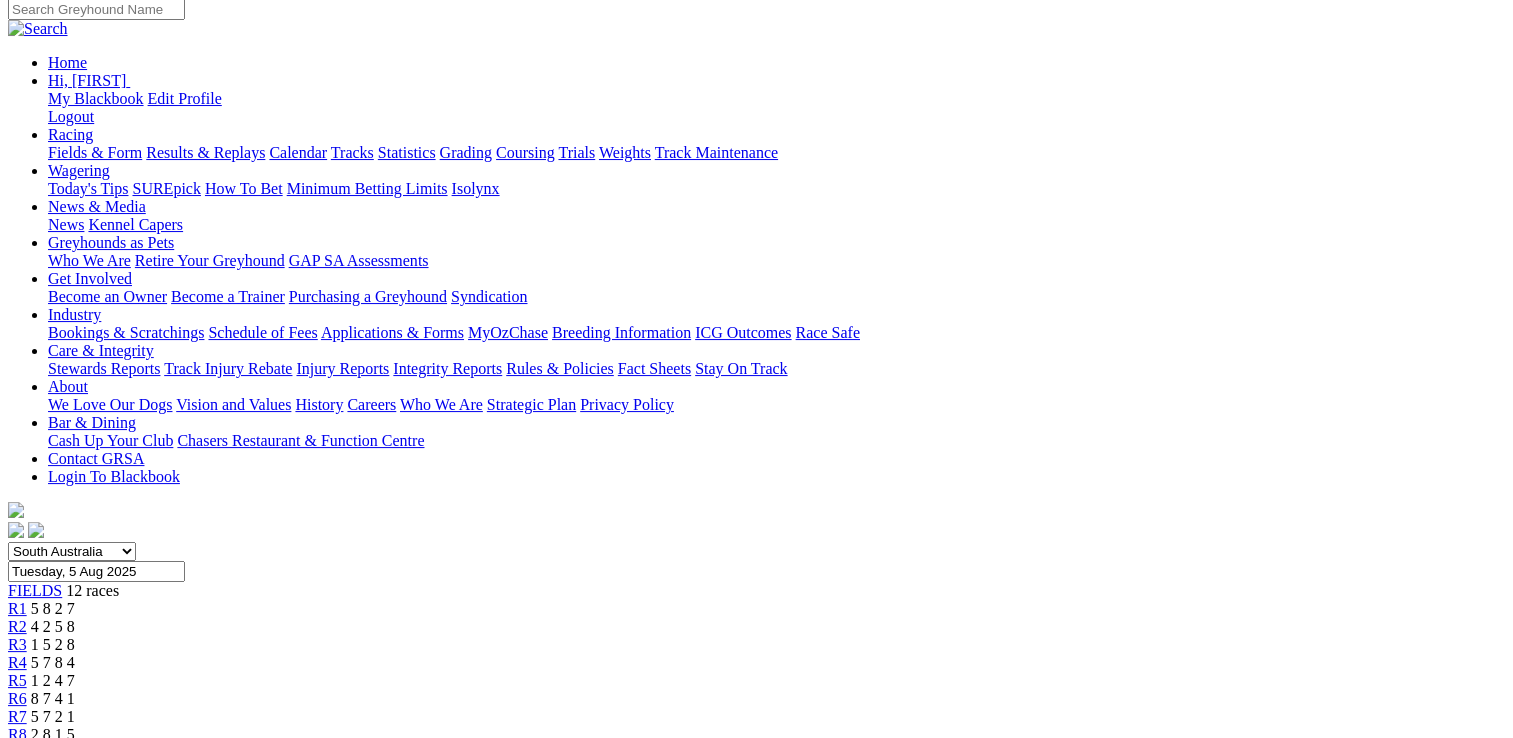 click on "R10
7 2 9 1" at bounding box center [756, 771] 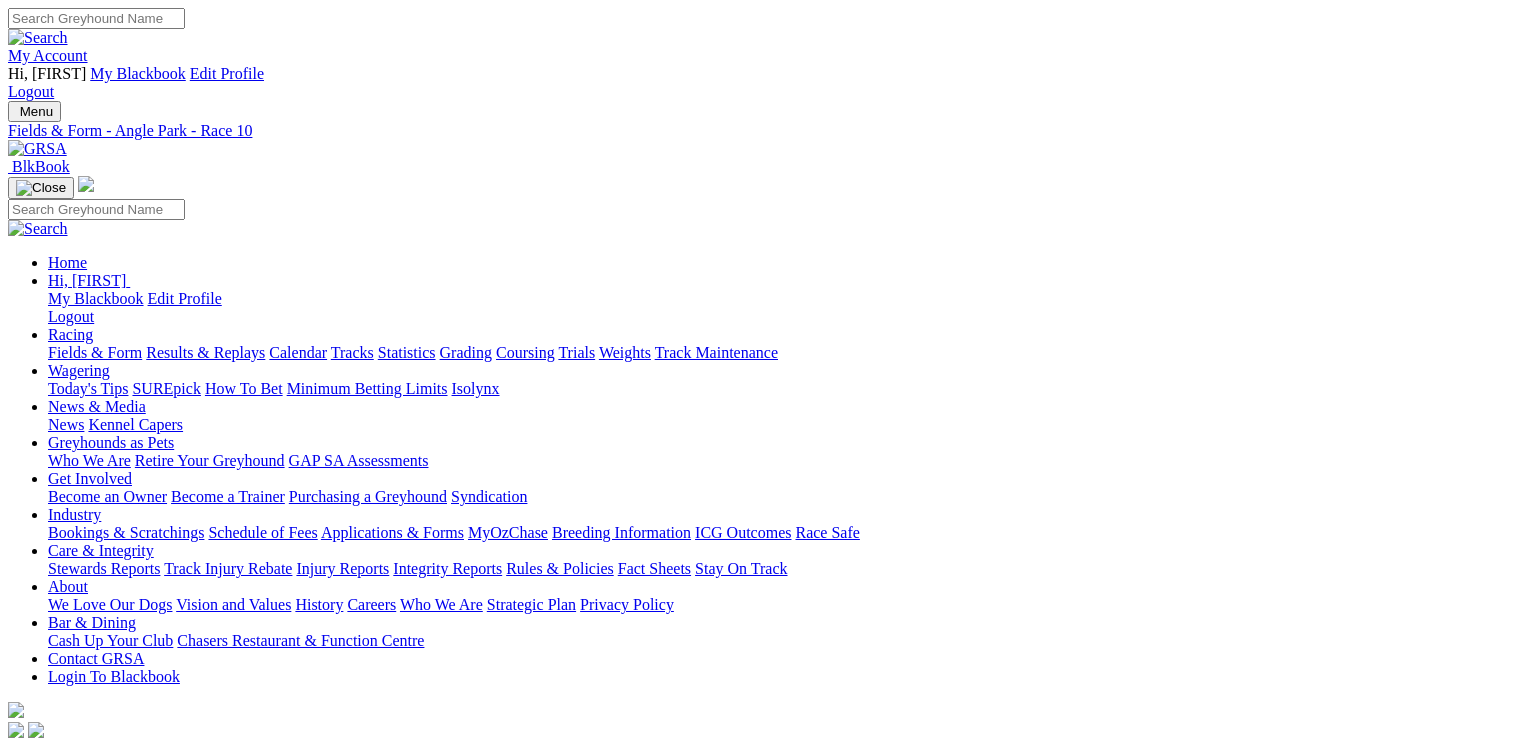 scroll, scrollTop: 0, scrollLeft: 0, axis: both 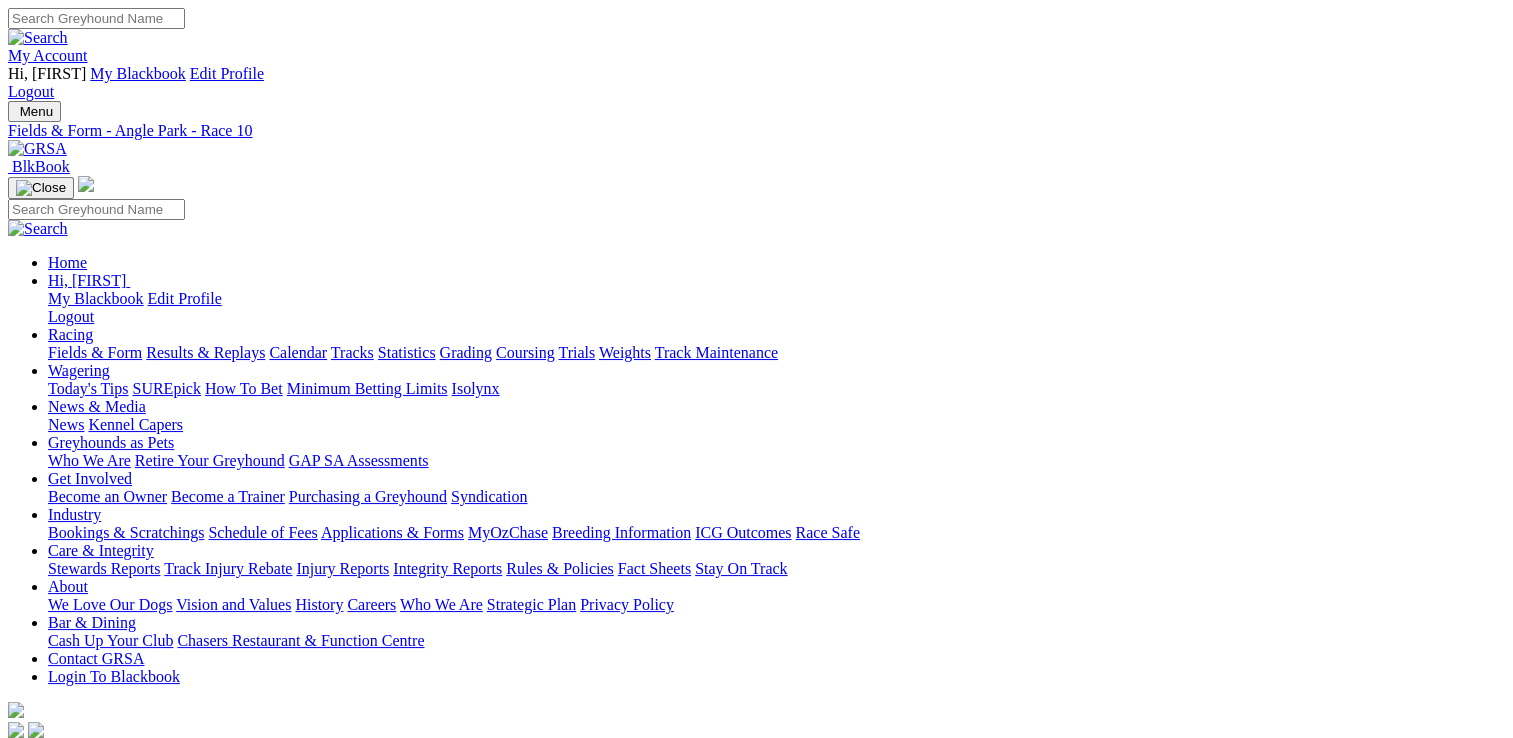 click on "R5
1 2 4 7" at bounding box center [756, 881] 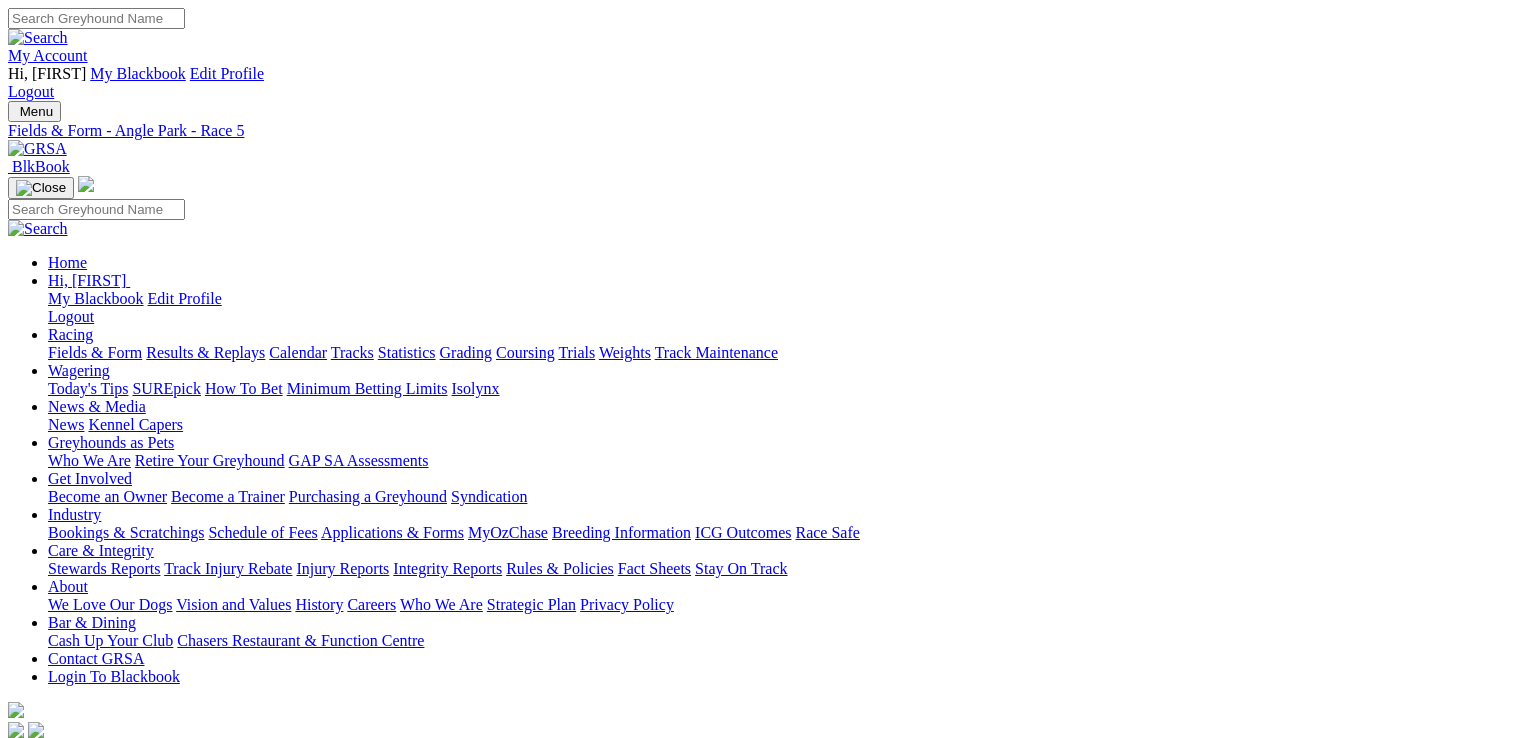 scroll, scrollTop: 0, scrollLeft: 0, axis: both 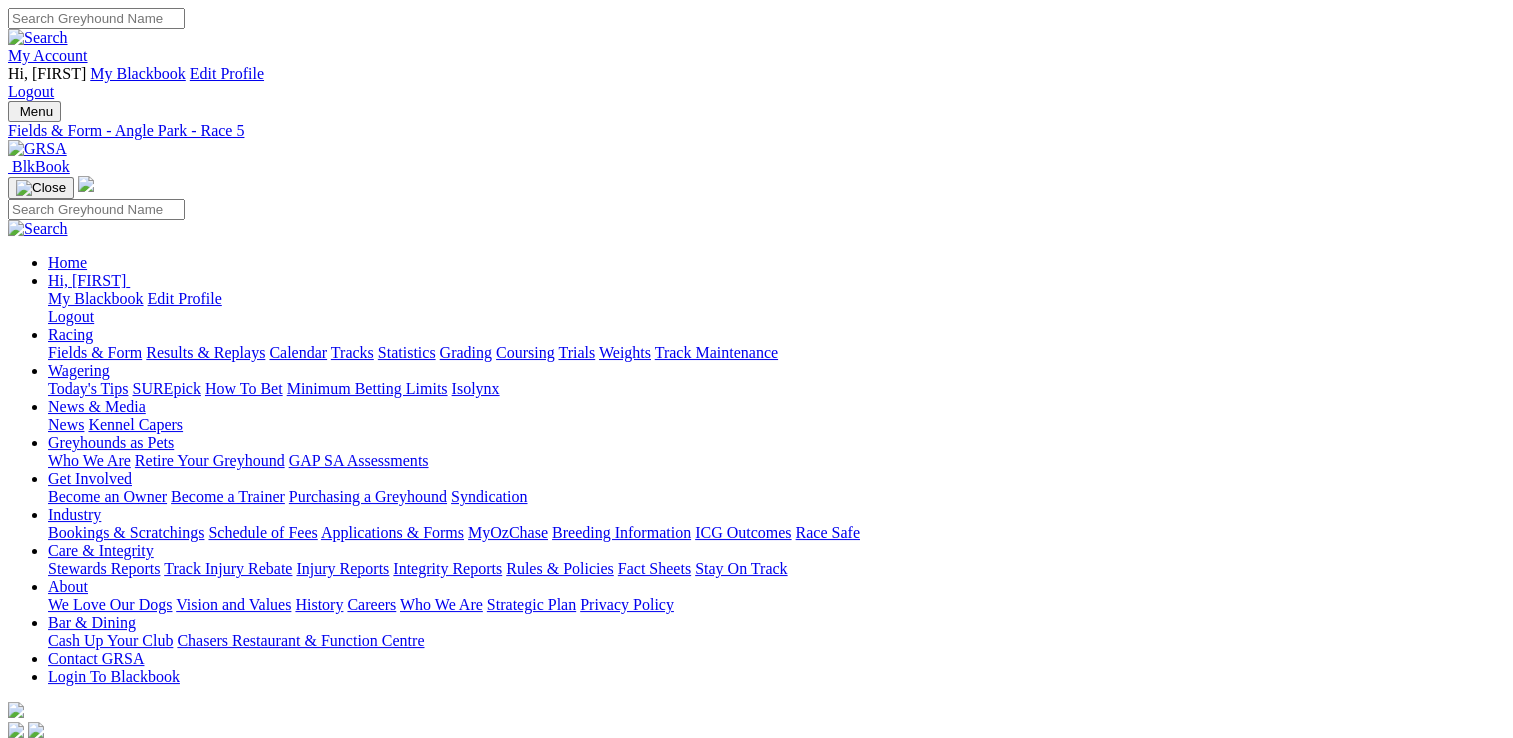 click at bounding box center (94, 1479) 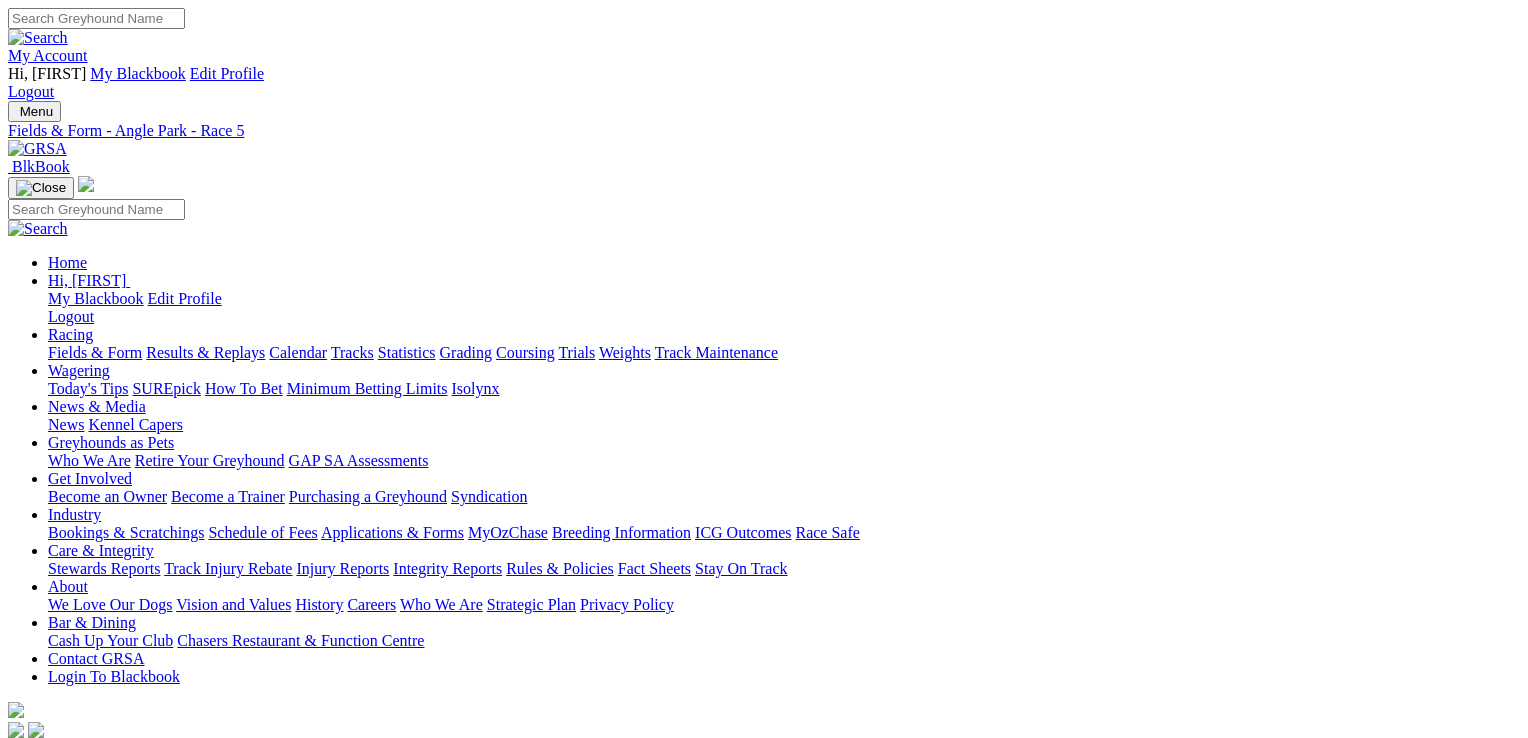 click at bounding box center [16, 4934] 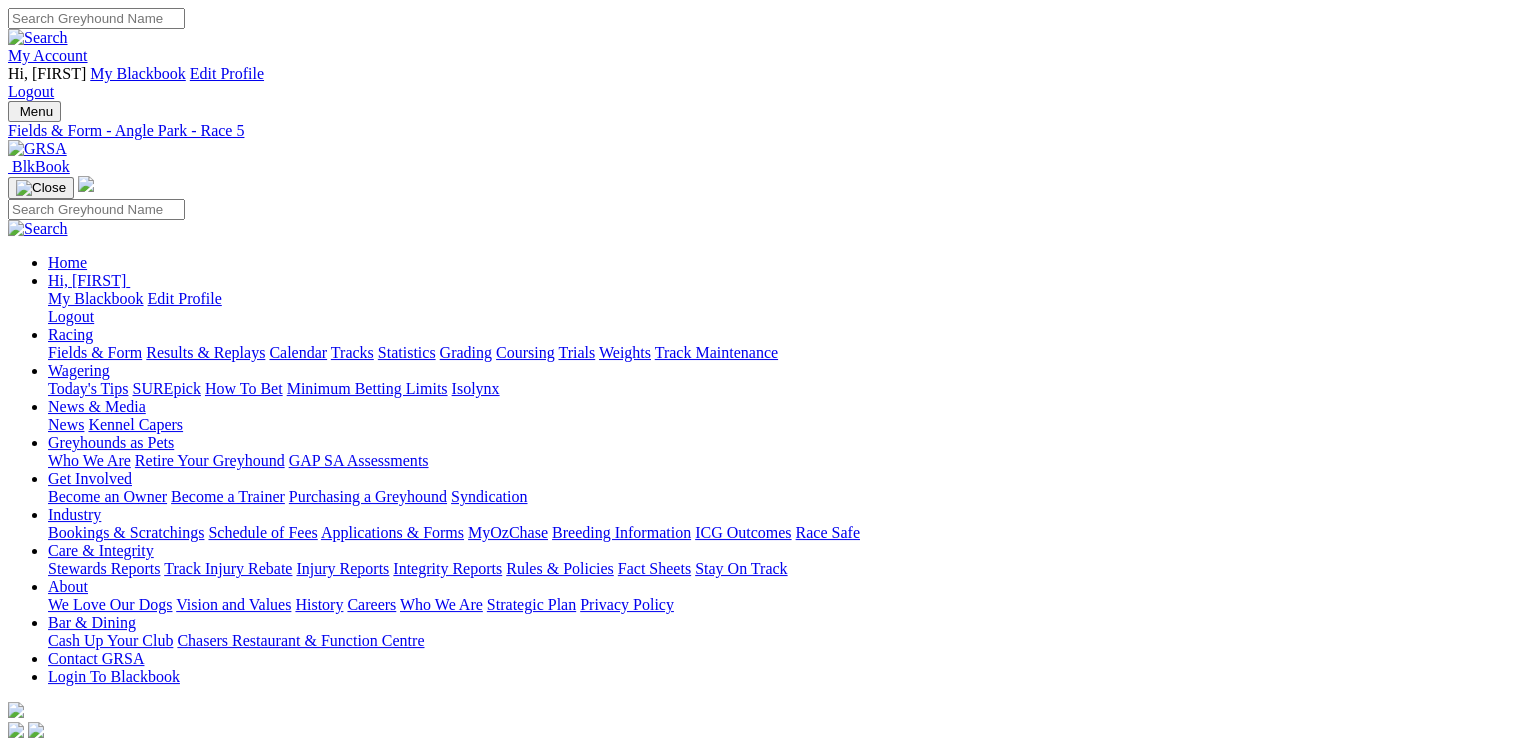click on "8 7 4 1" at bounding box center (53, 898) 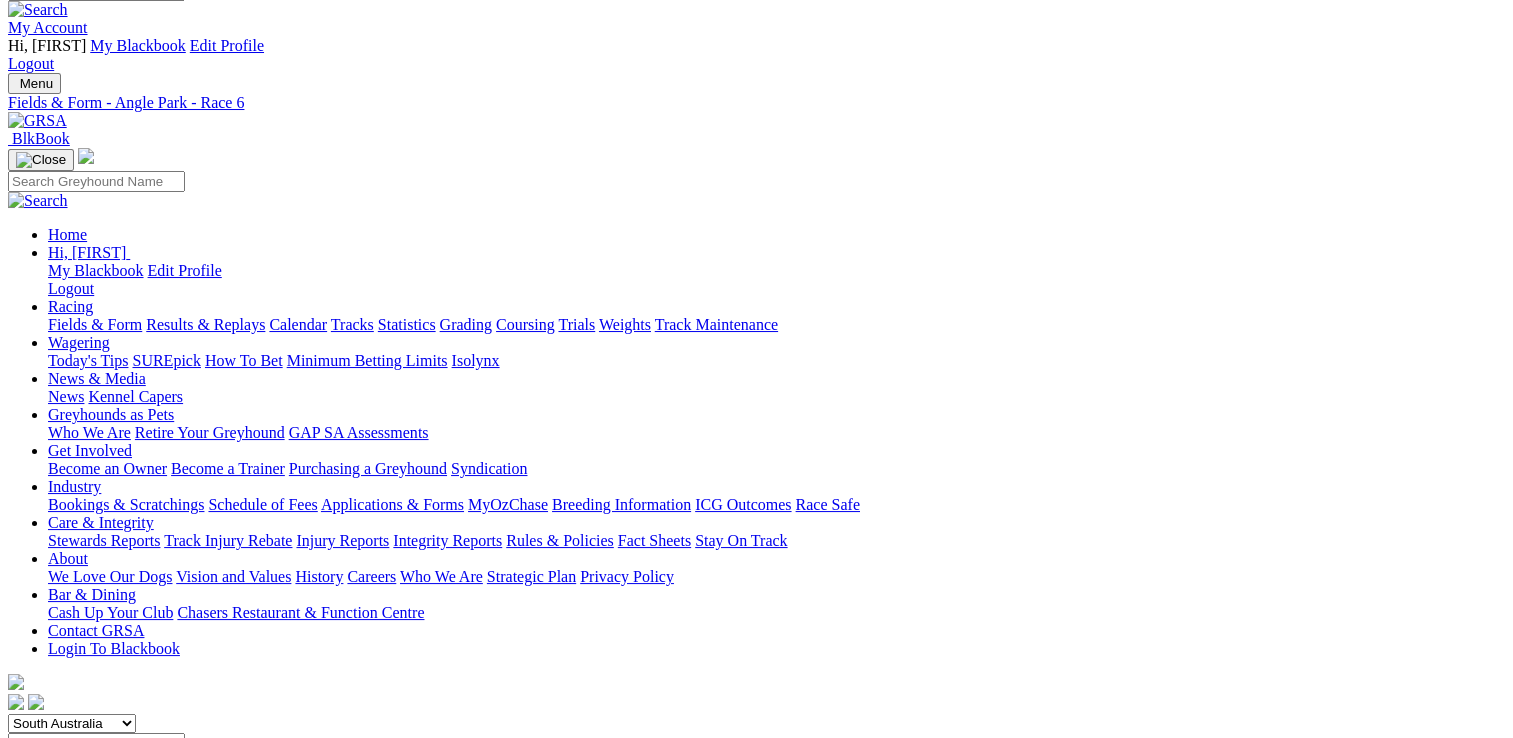scroll, scrollTop: 400, scrollLeft: 0, axis: vertical 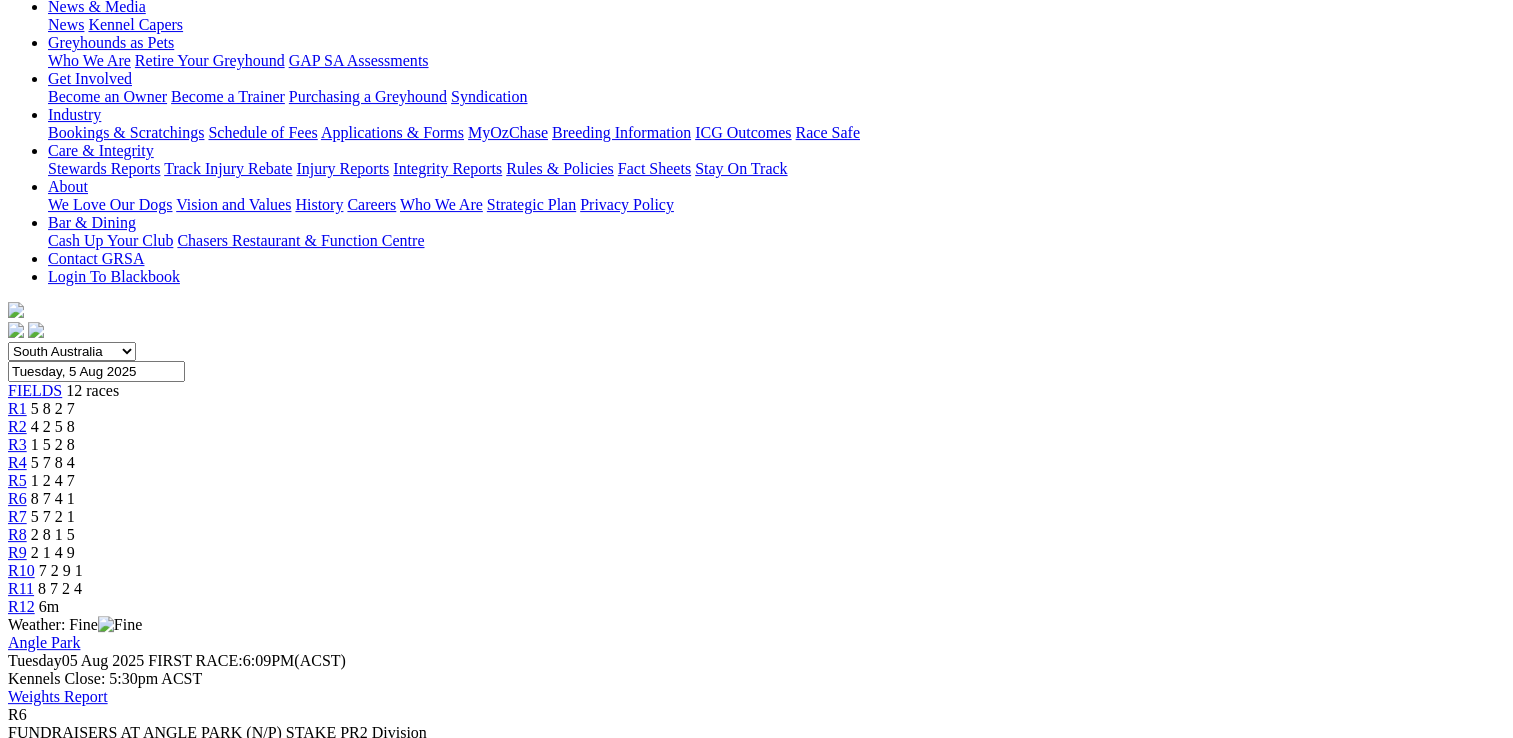 click at bounding box center (94, 1079) 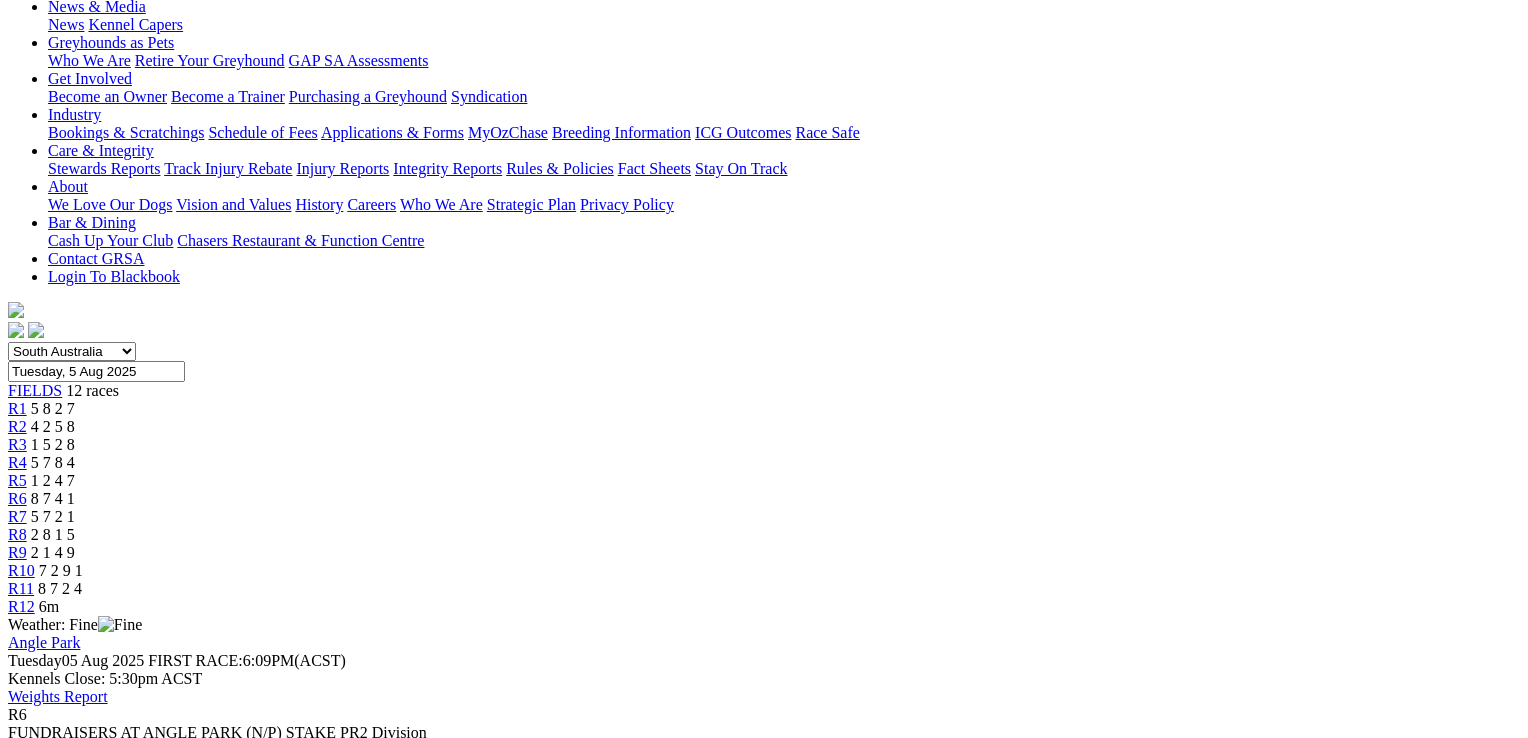 click at bounding box center [16, 4377] 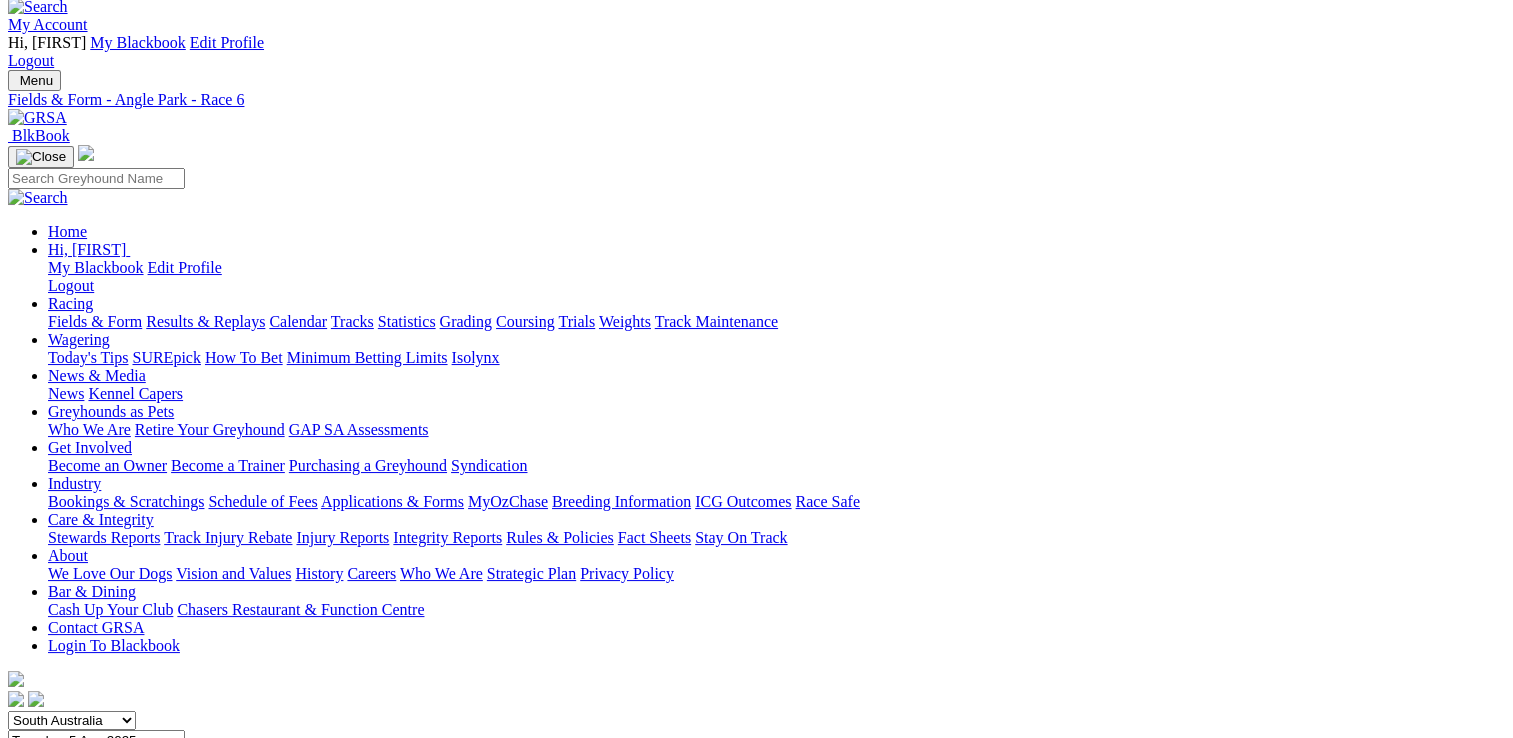 scroll, scrollTop: 0, scrollLeft: 0, axis: both 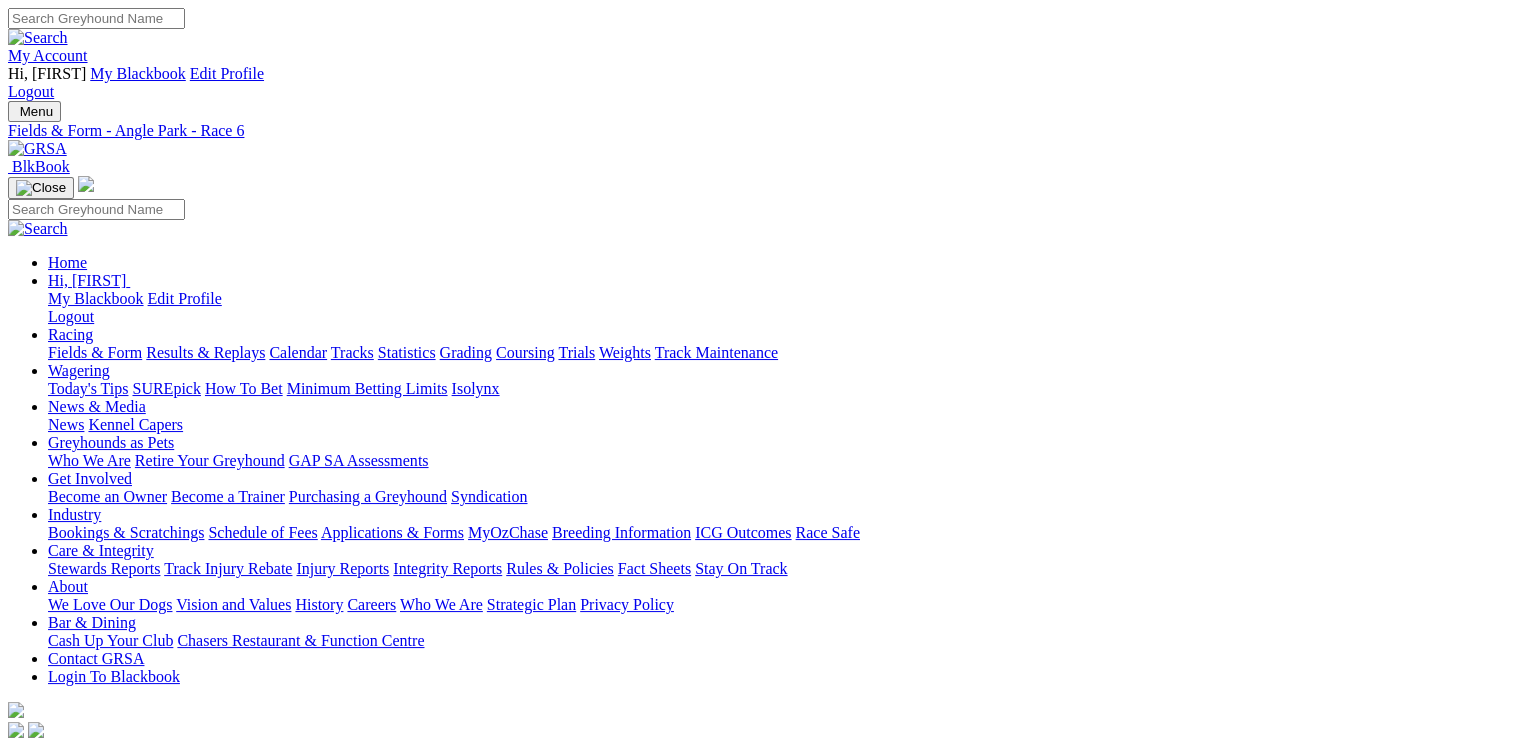 click on "R7" at bounding box center [17, 916] 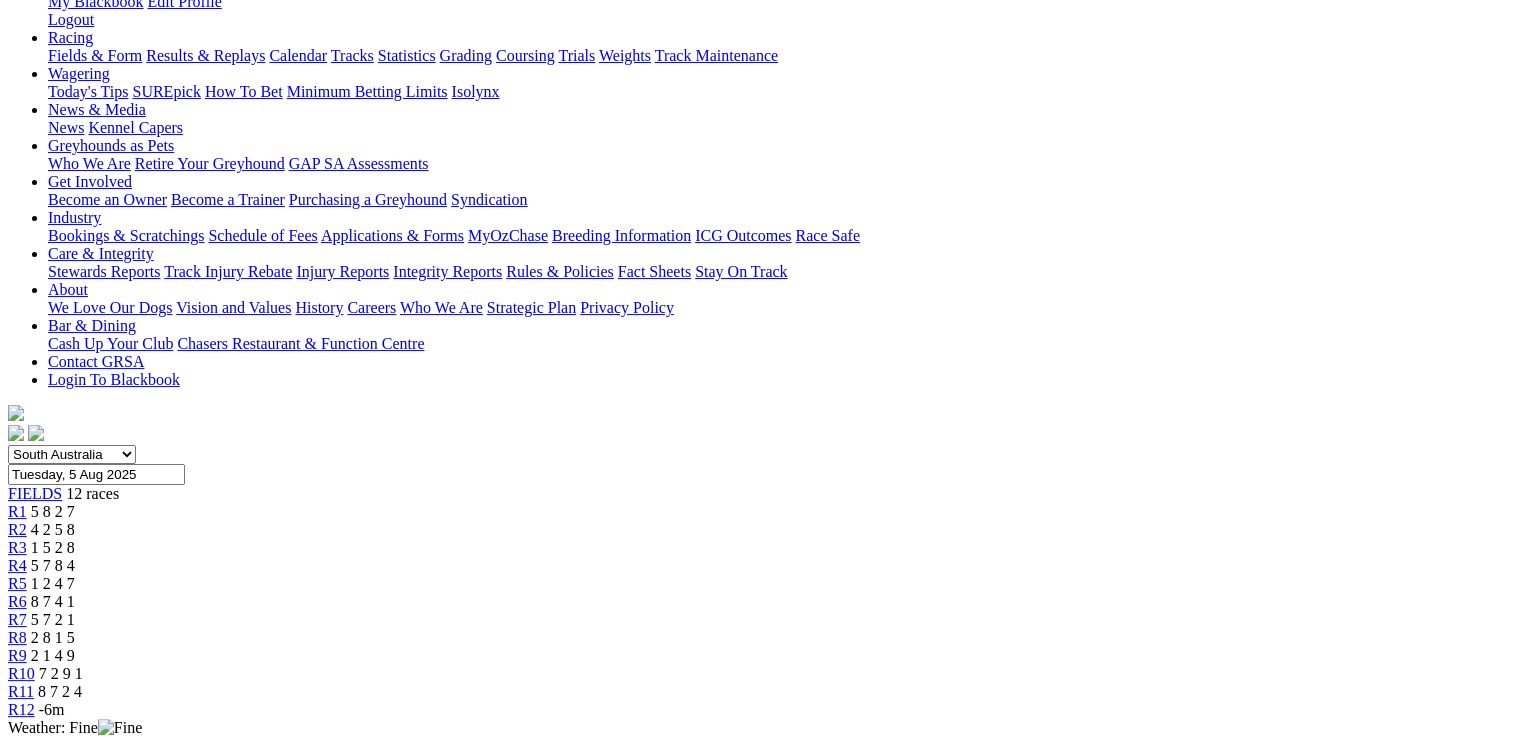 scroll, scrollTop: 300, scrollLeft: 0, axis: vertical 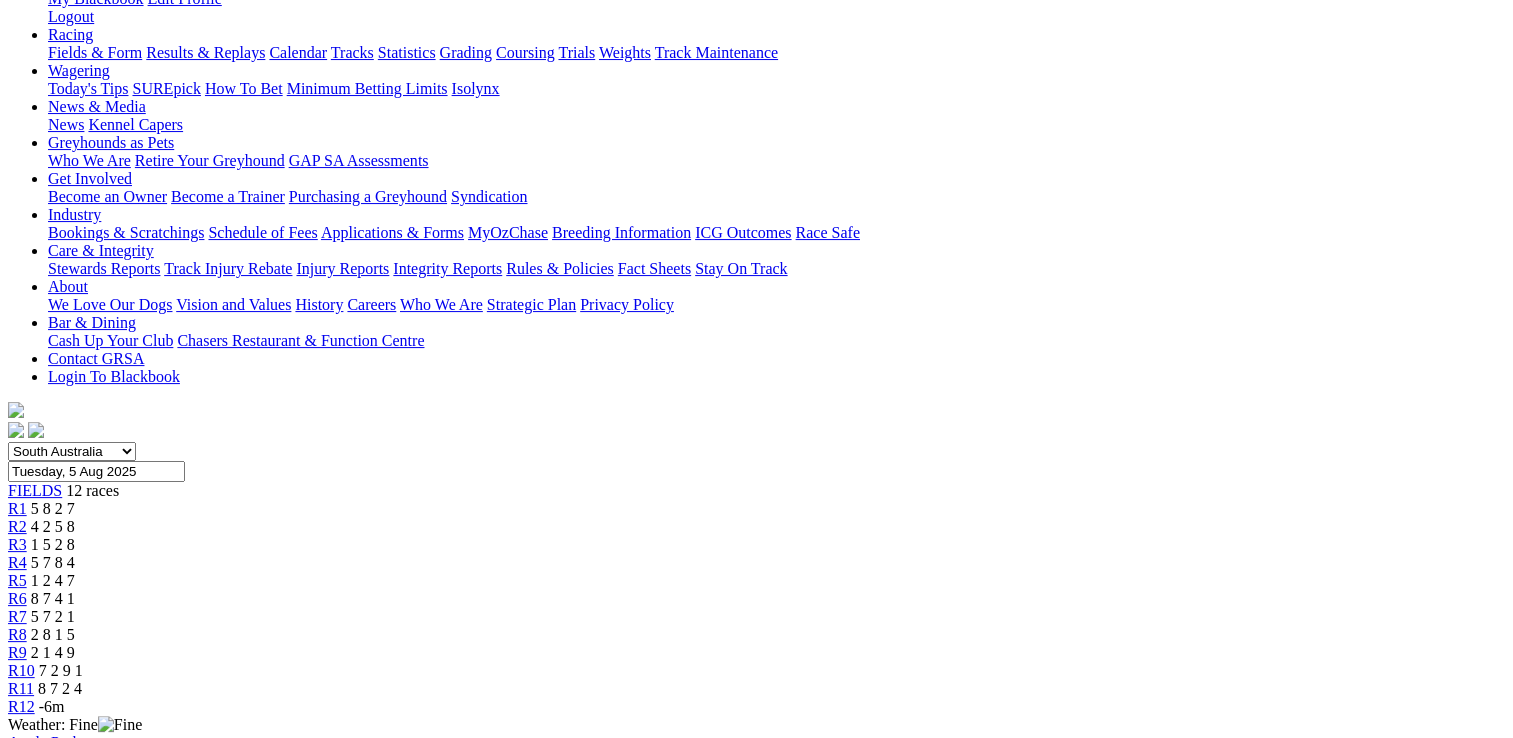 click at bounding box center [94, 1179] 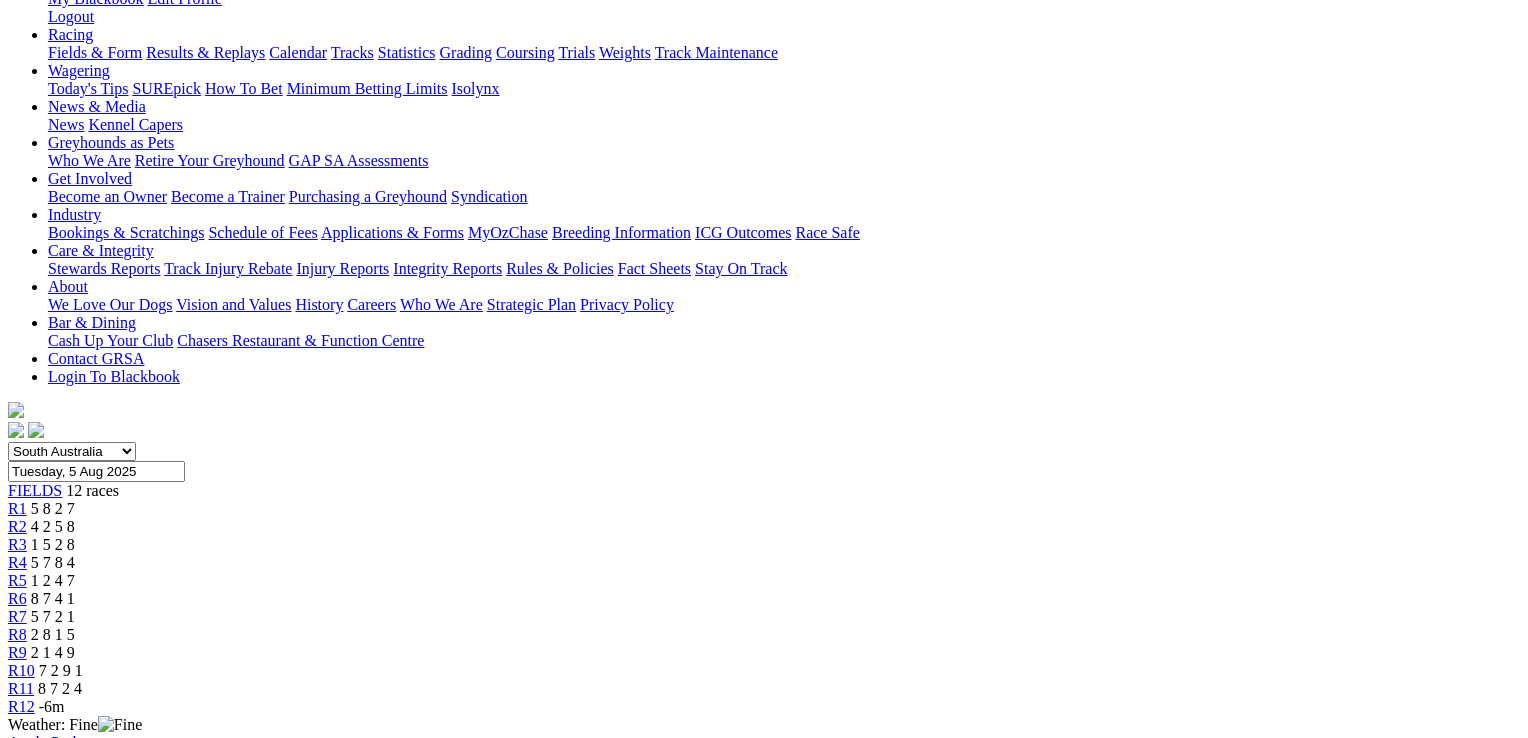 click at bounding box center (16, 4348) 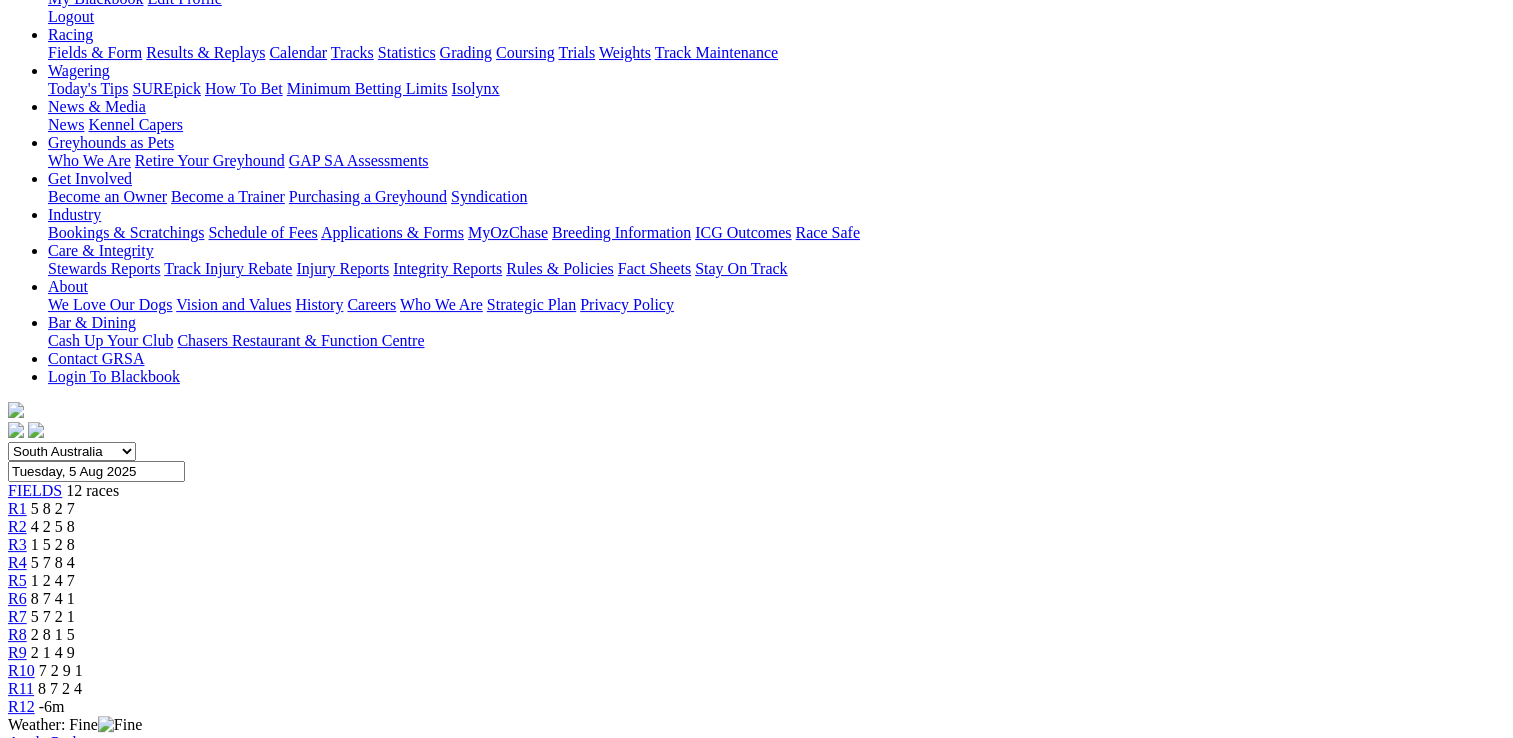 click on "R8
2 8 1 5" at bounding box center (756, 635) 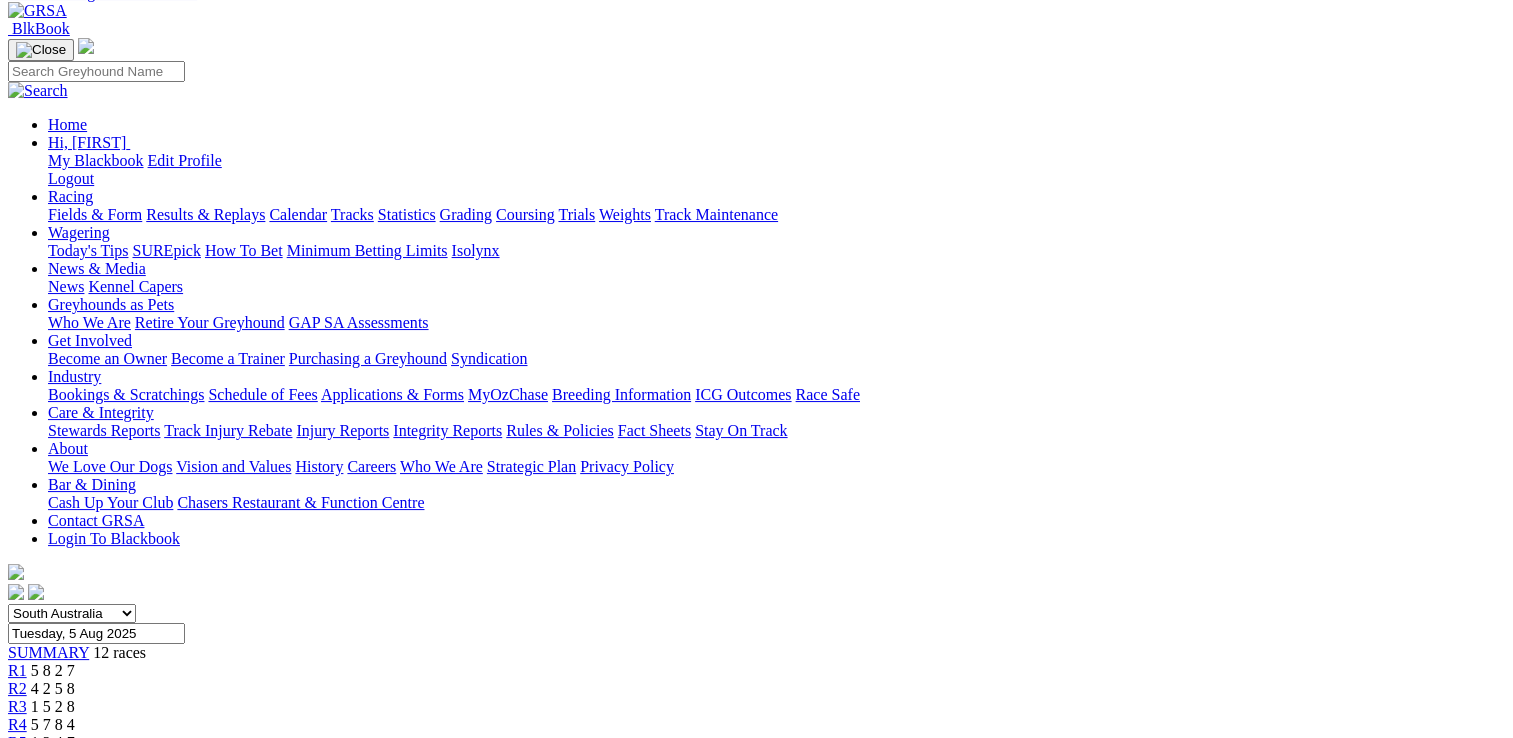 scroll, scrollTop: 400, scrollLeft: 0, axis: vertical 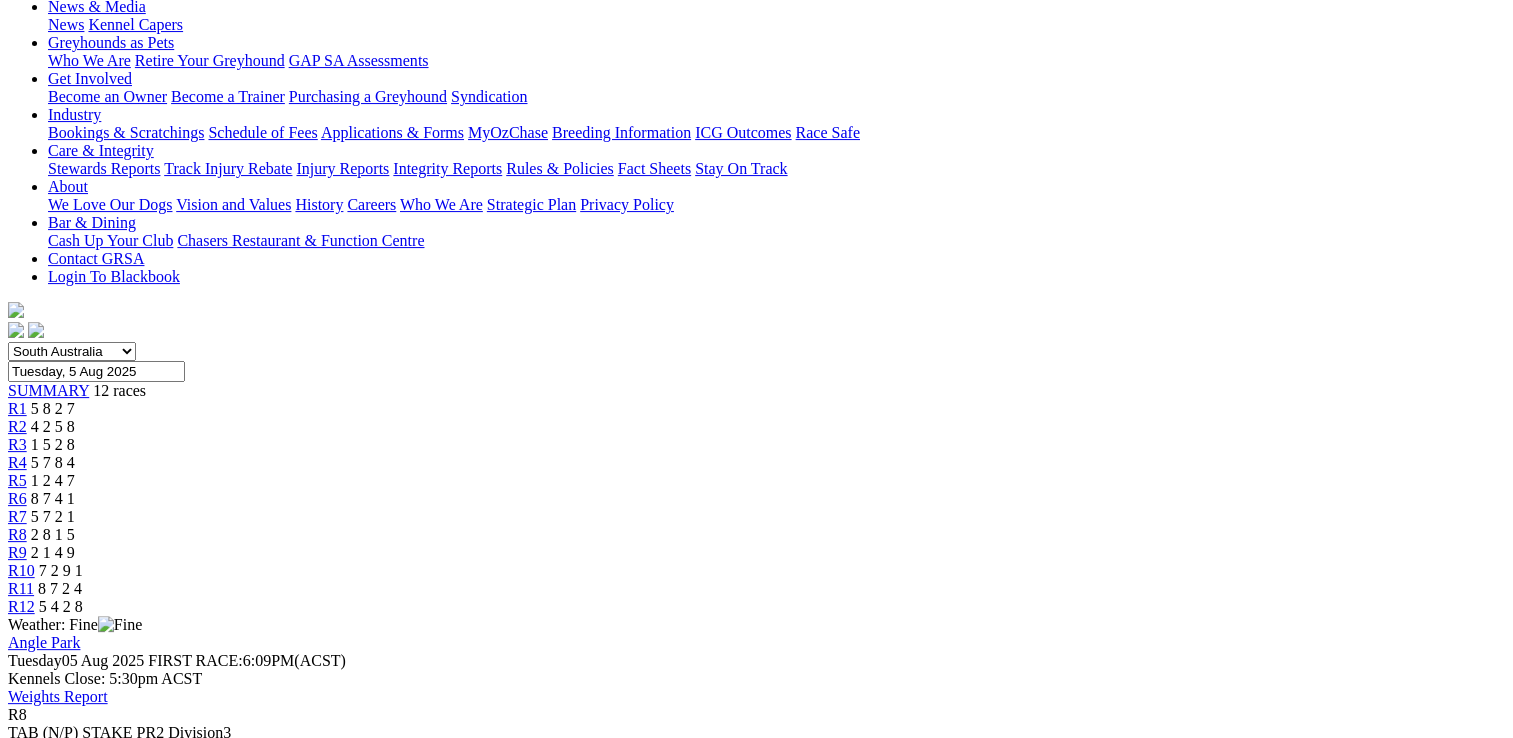 click at bounding box center [94, 1079] 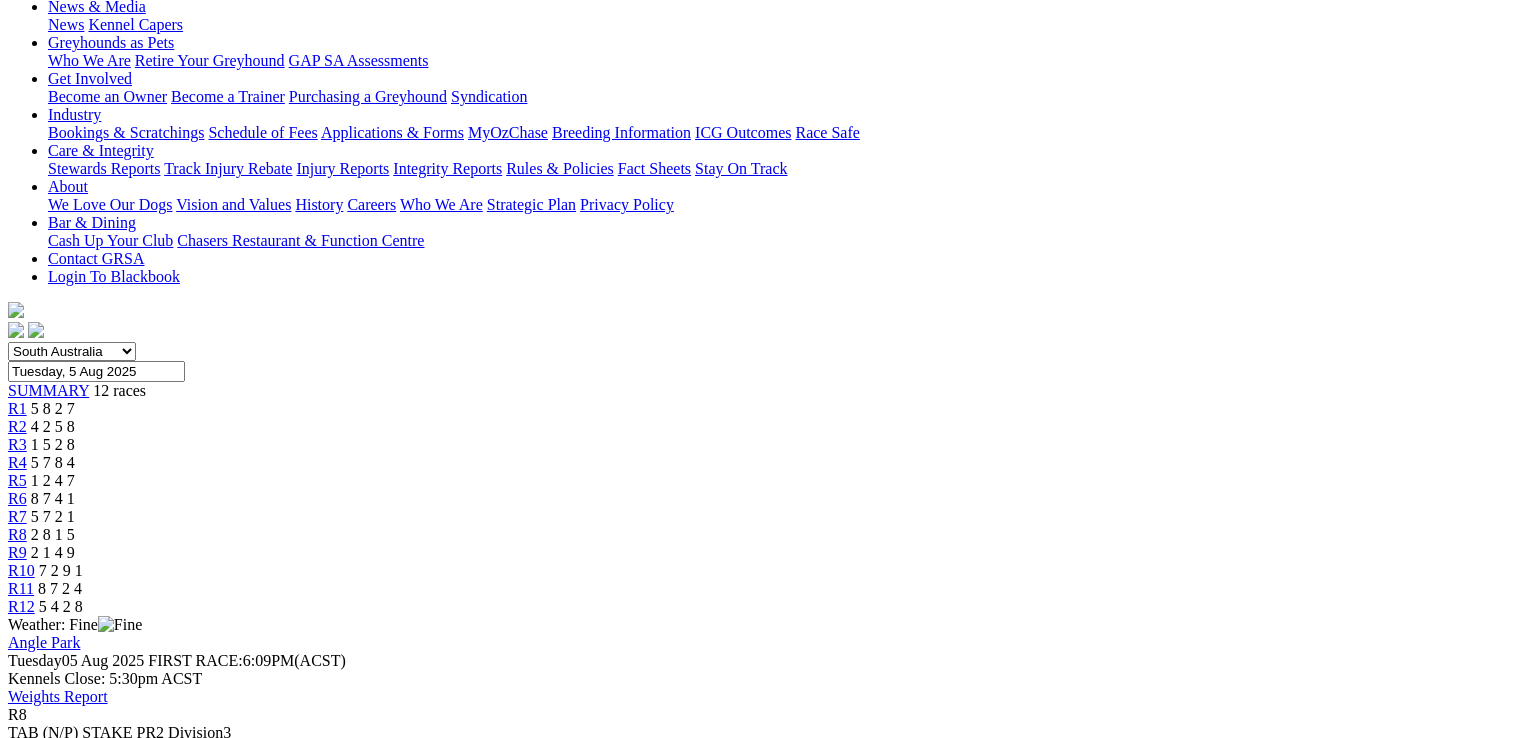 click at bounding box center [16, 3804] 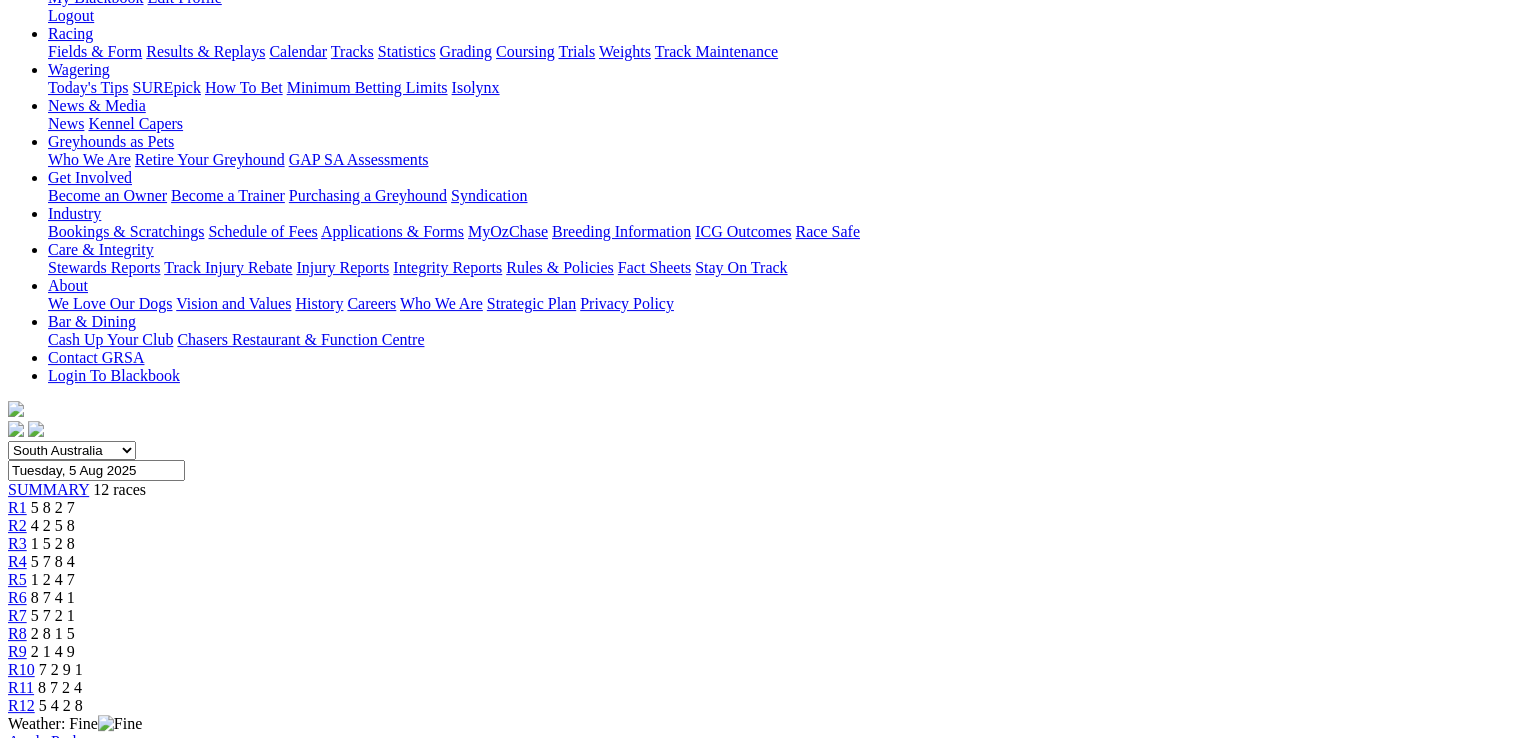 scroll, scrollTop: 0, scrollLeft: 0, axis: both 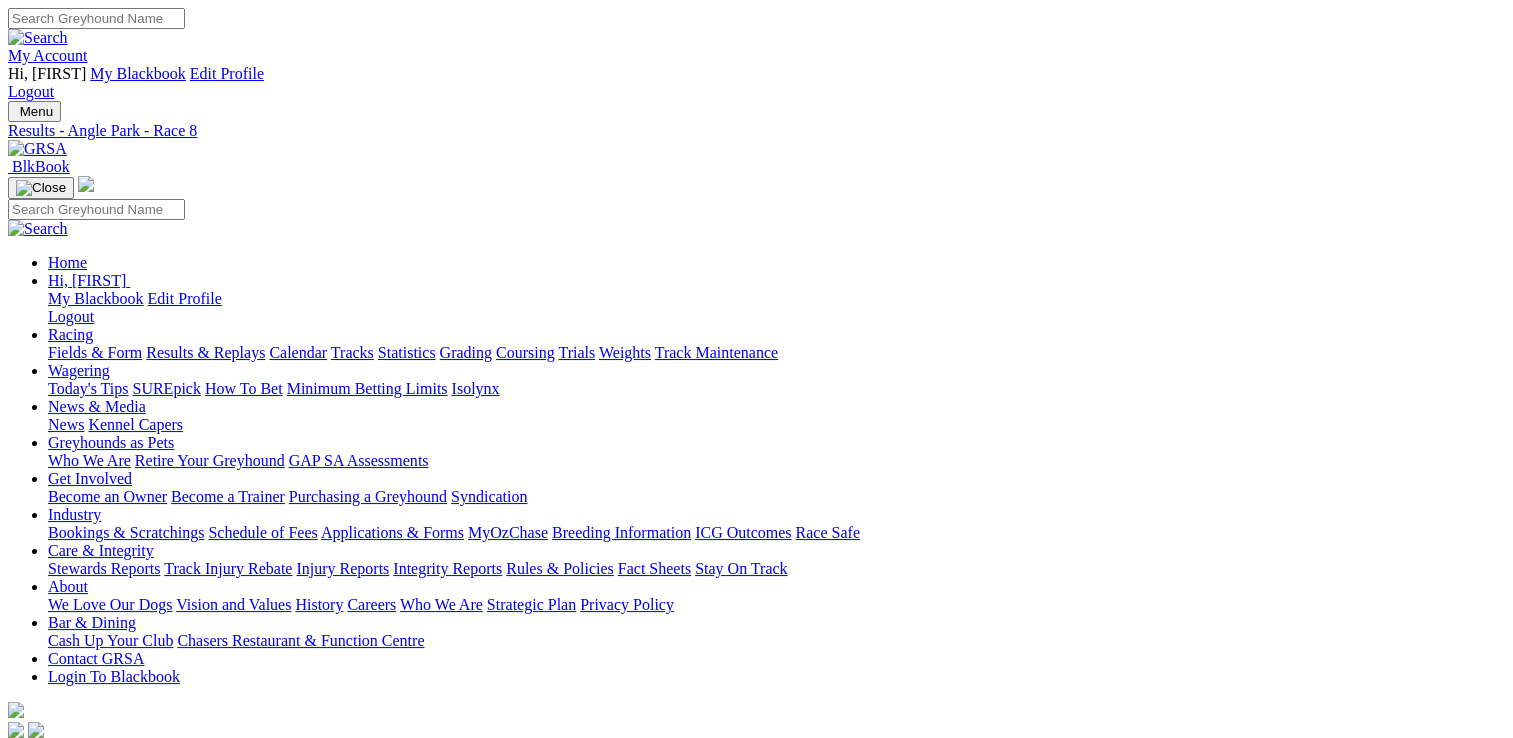click on "R9" at bounding box center (17, 952) 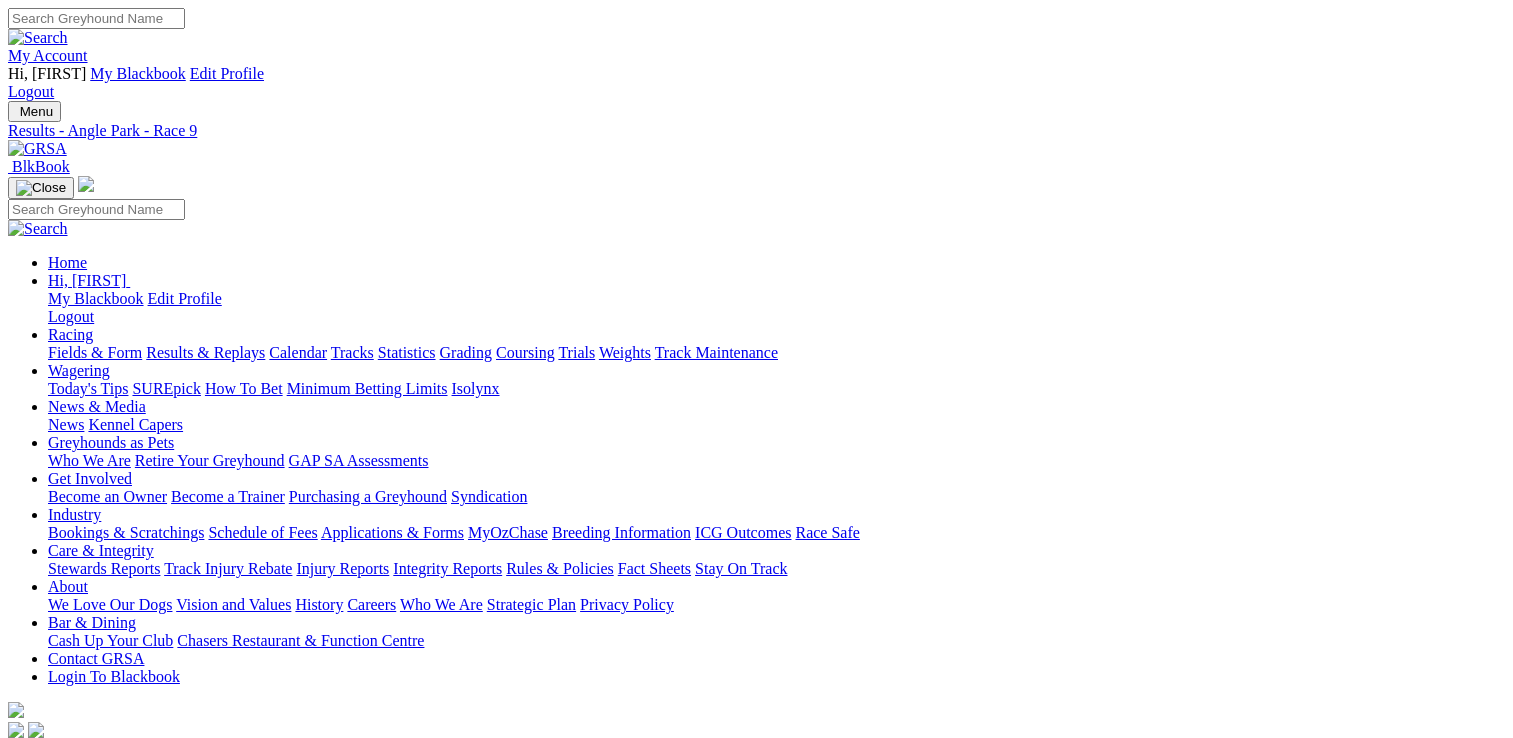 scroll, scrollTop: 0, scrollLeft: 0, axis: both 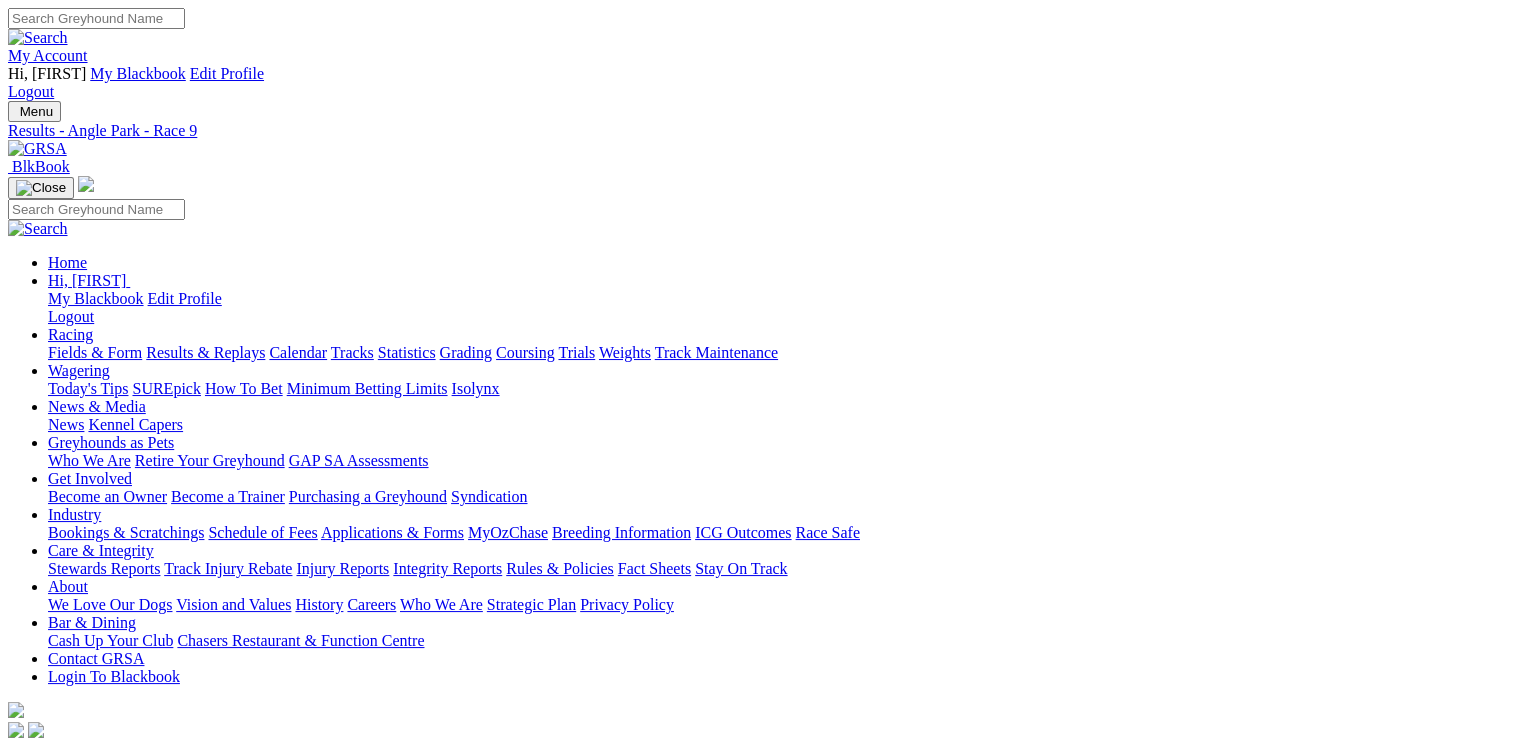 click at bounding box center (94, 1479) 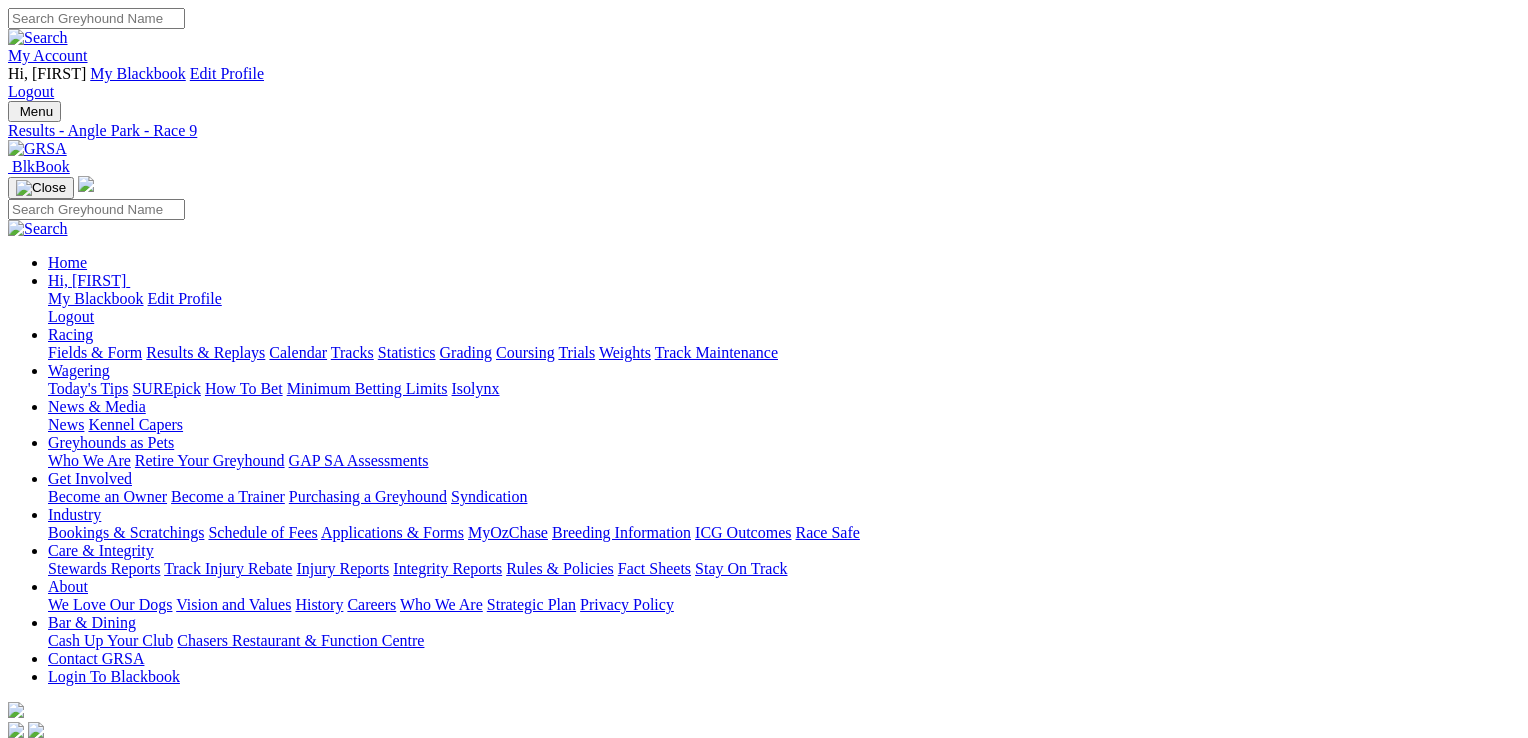 click at bounding box center (16, 4586) 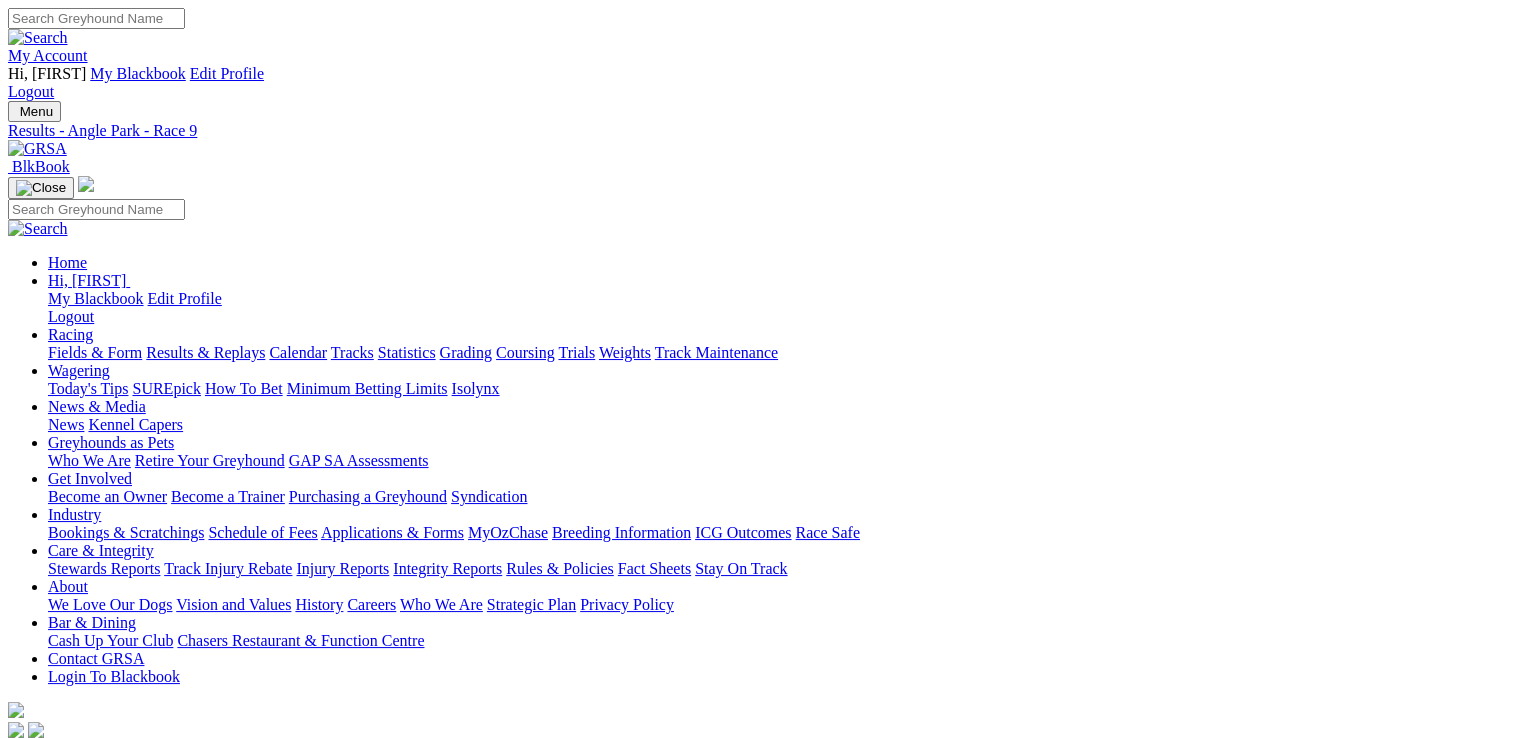 click on "R10
7 2 9 1" at bounding box center [756, 971] 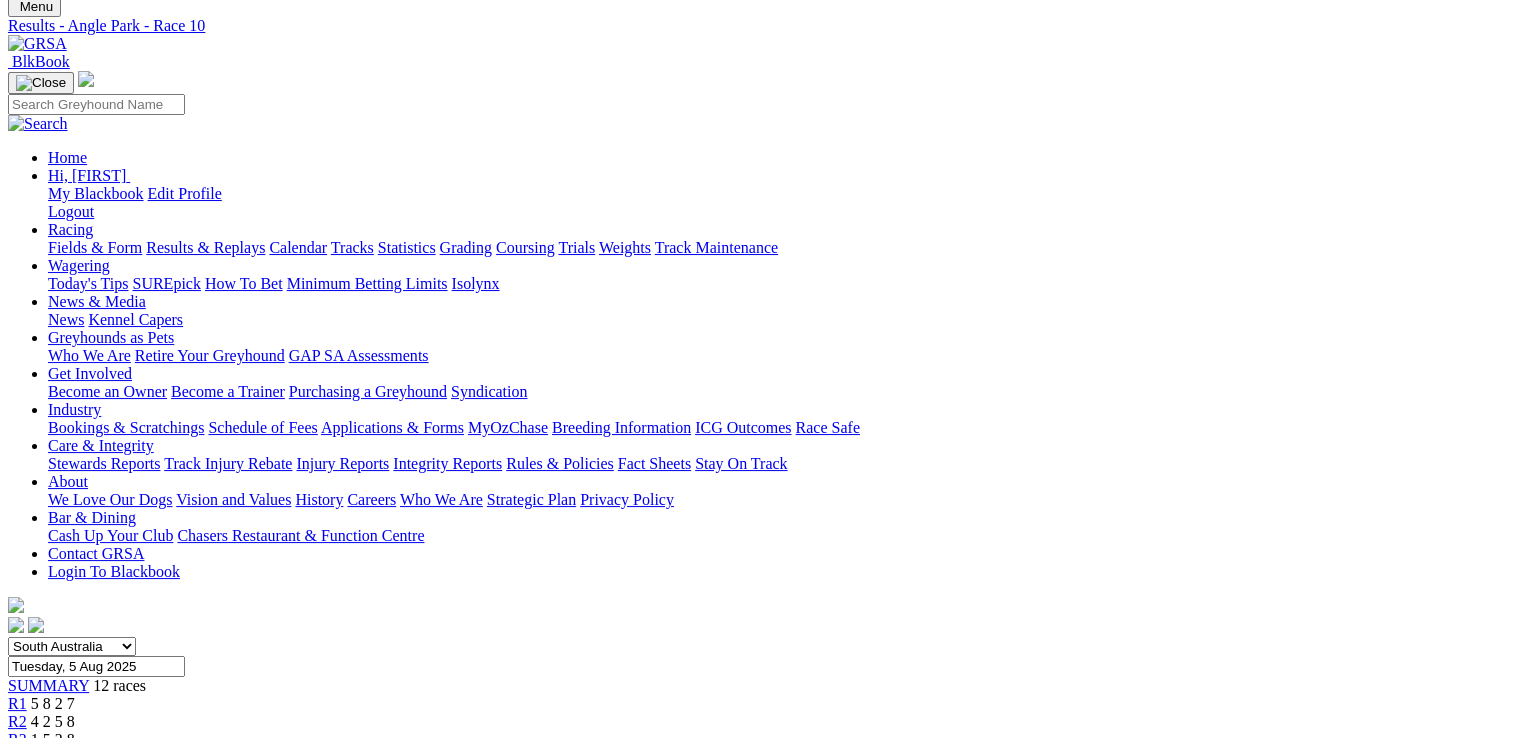 scroll, scrollTop: 100, scrollLeft: 0, axis: vertical 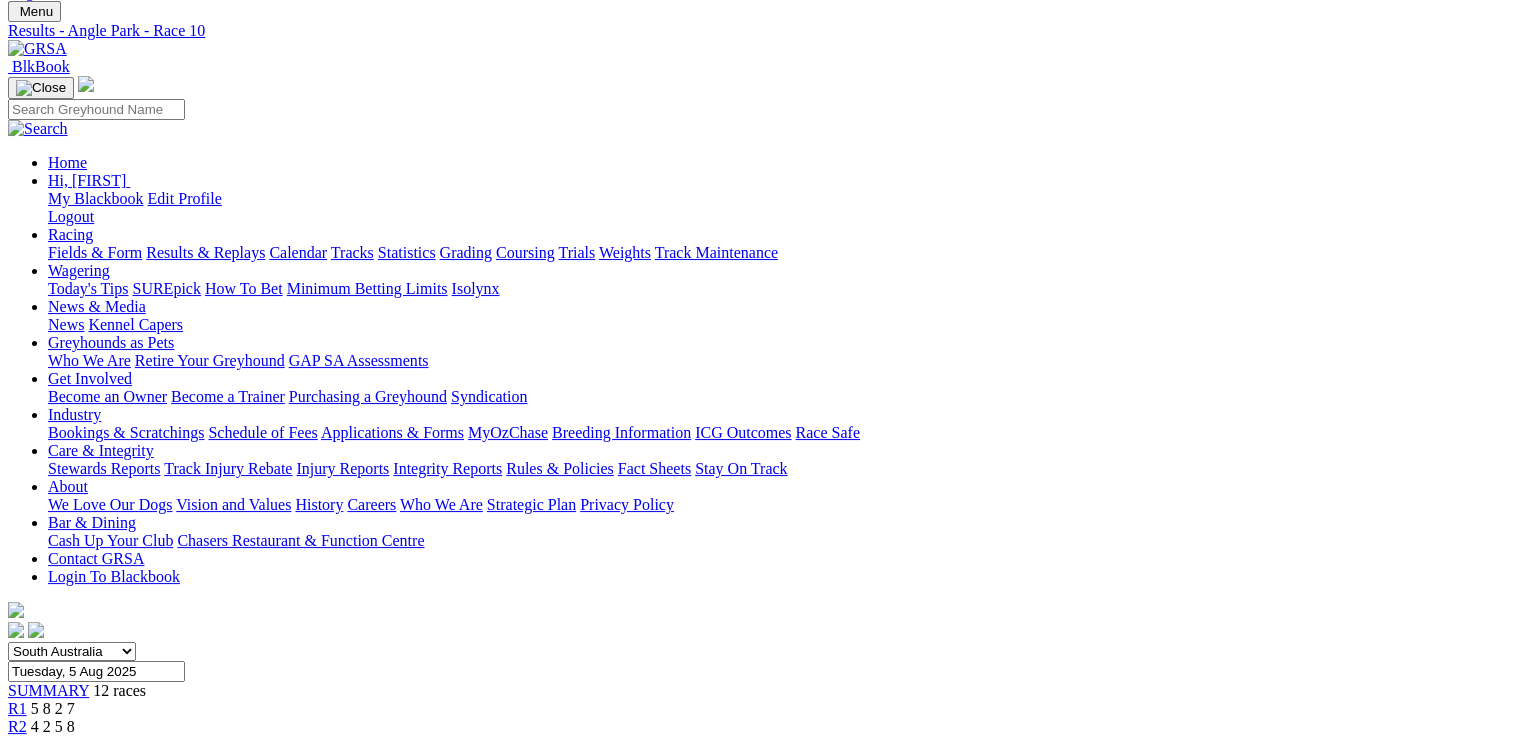 click on "8 7 2 4" at bounding box center (60, 888) 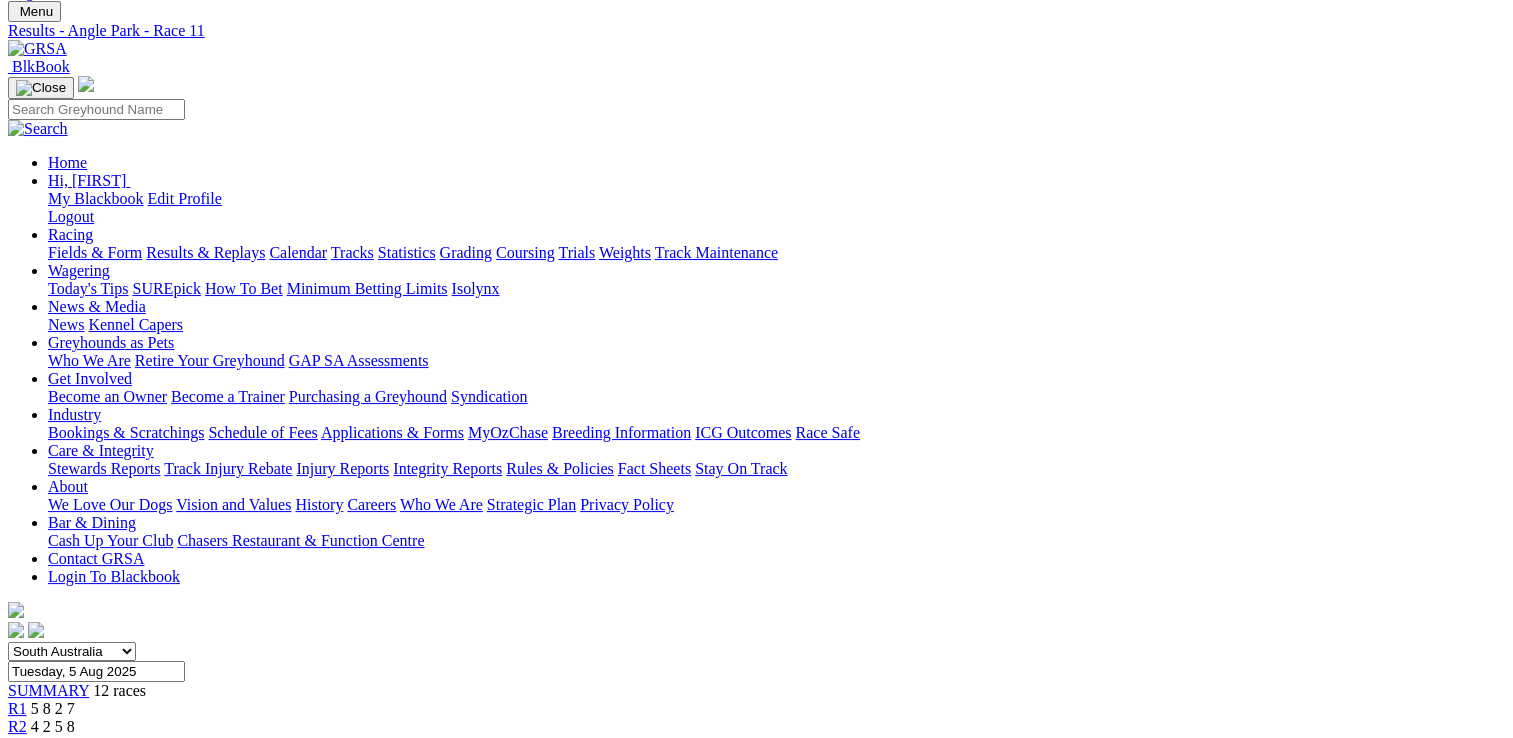 scroll, scrollTop: 100, scrollLeft: 0, axis: vertical 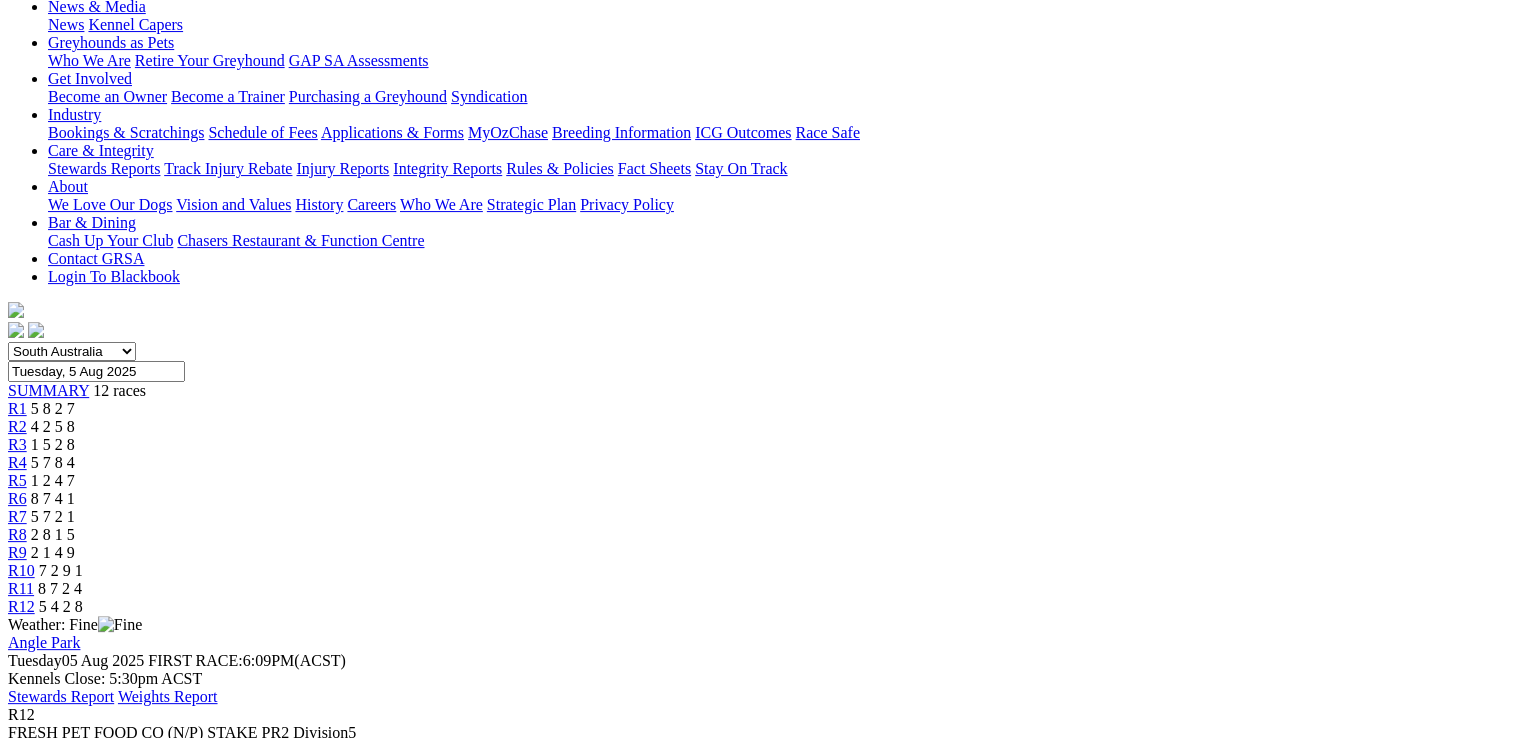 click at bounding box center (89, 1376) 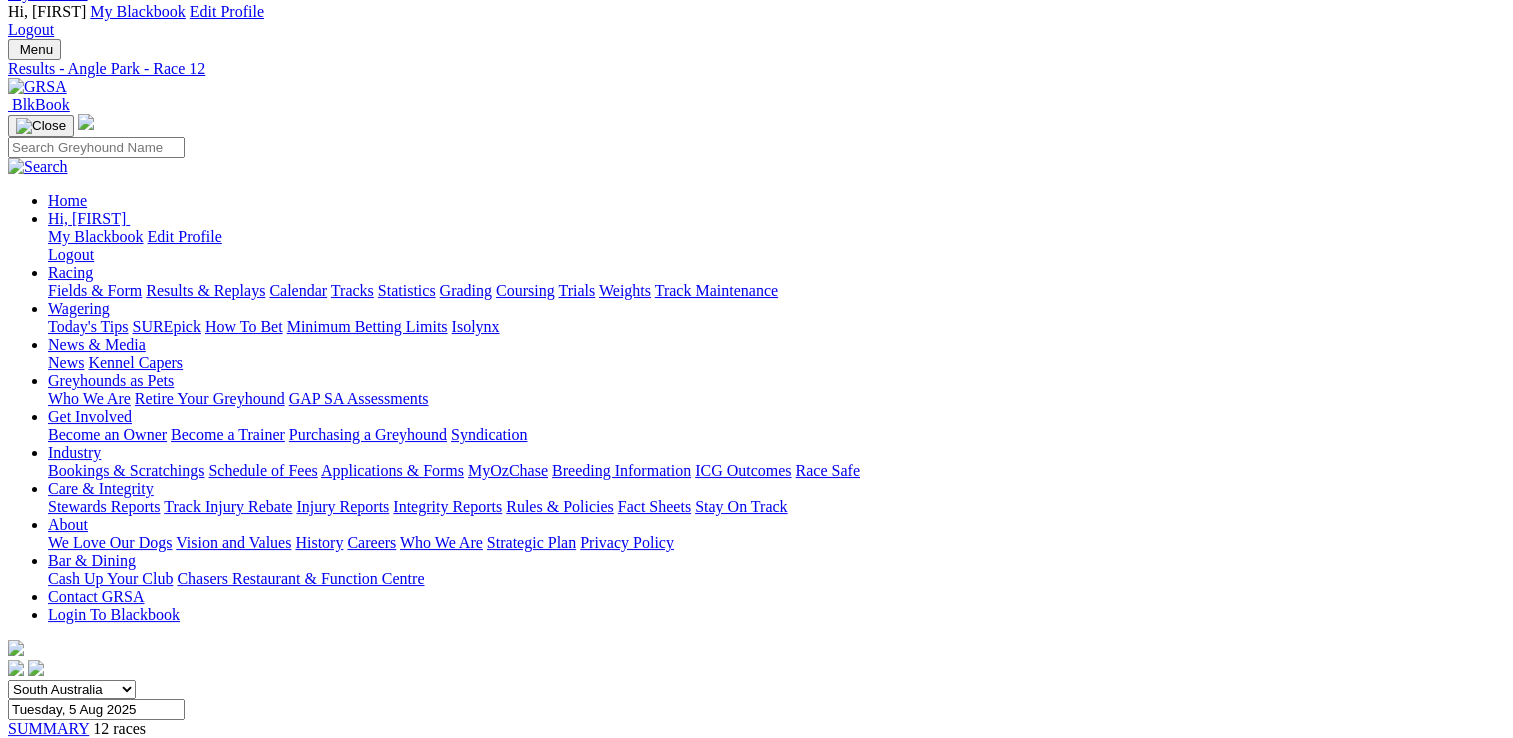 scroll, scrollTop: 0, scrollLeft: 0, axis: both 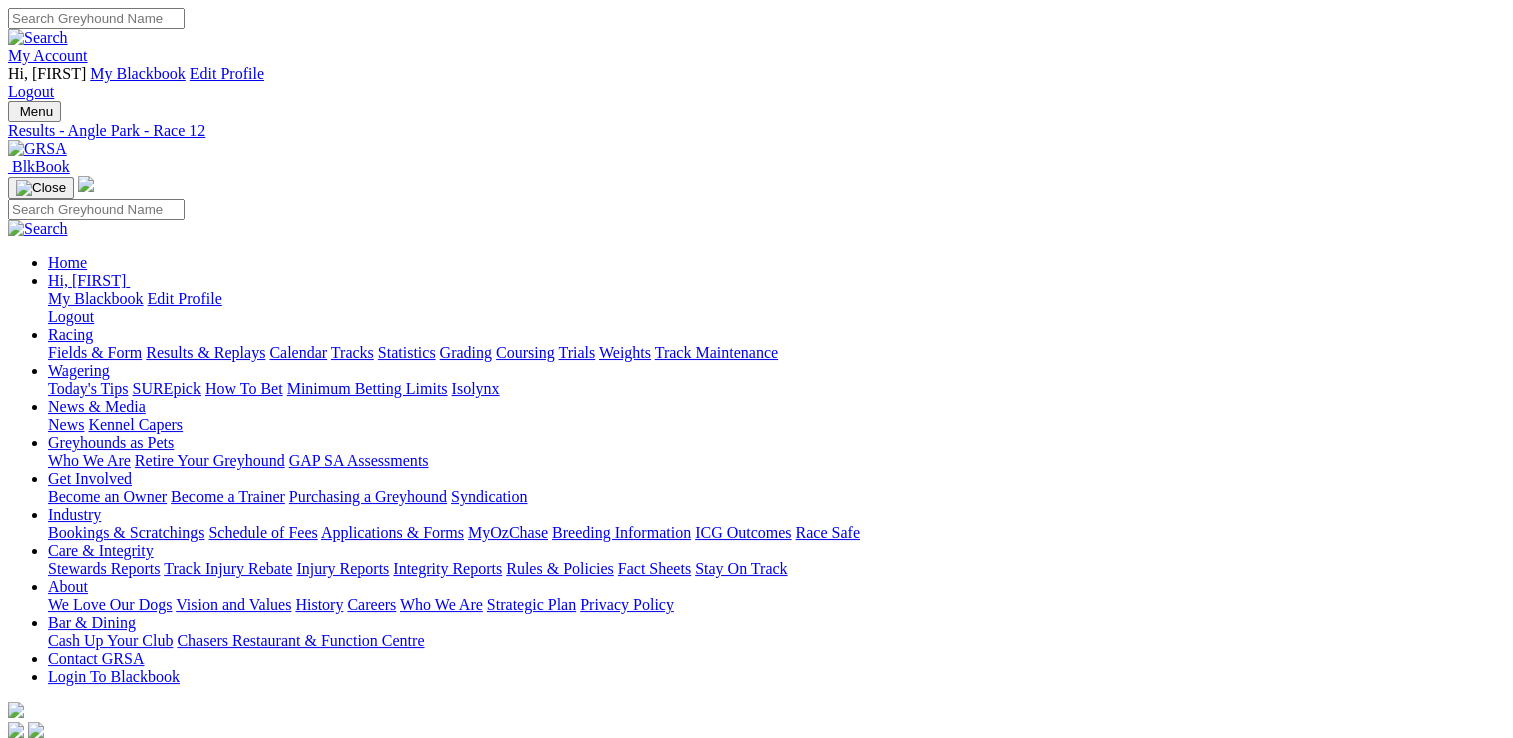 click on "Fields & Form" at bounding box center (95, 352) 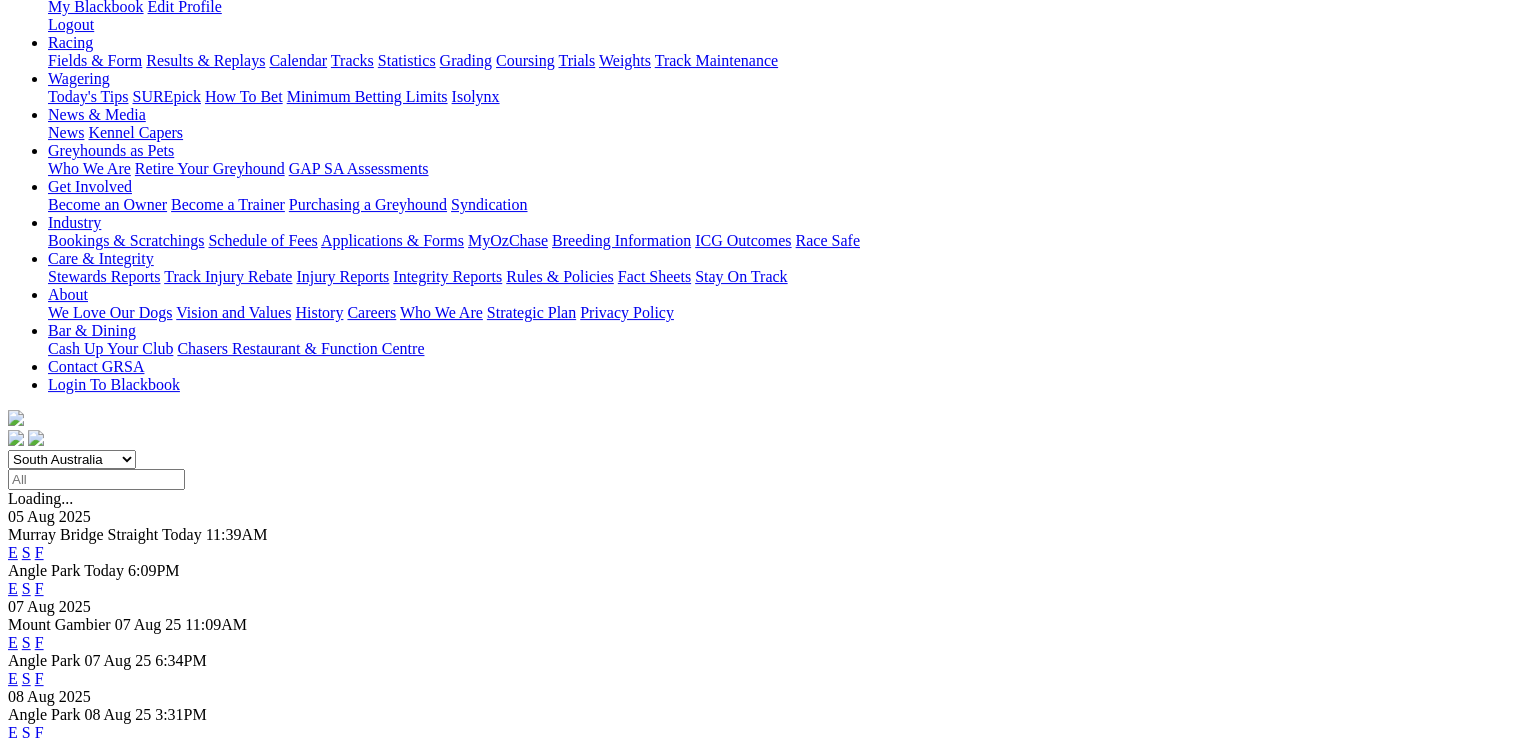 scroll, scrollTop: 300, scrollLeft: 0, axis: vertical 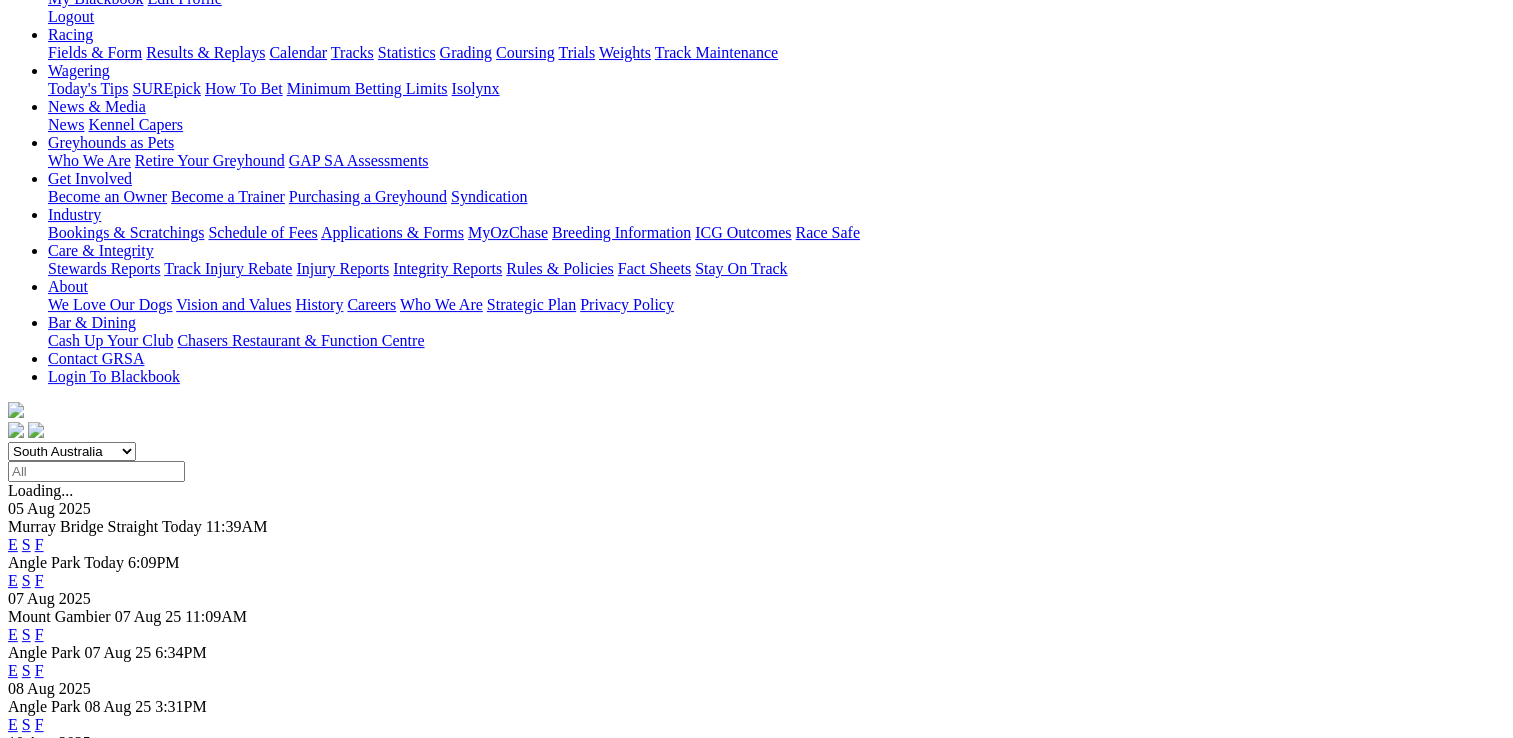 click on "F" at bounding box center [39, 724] 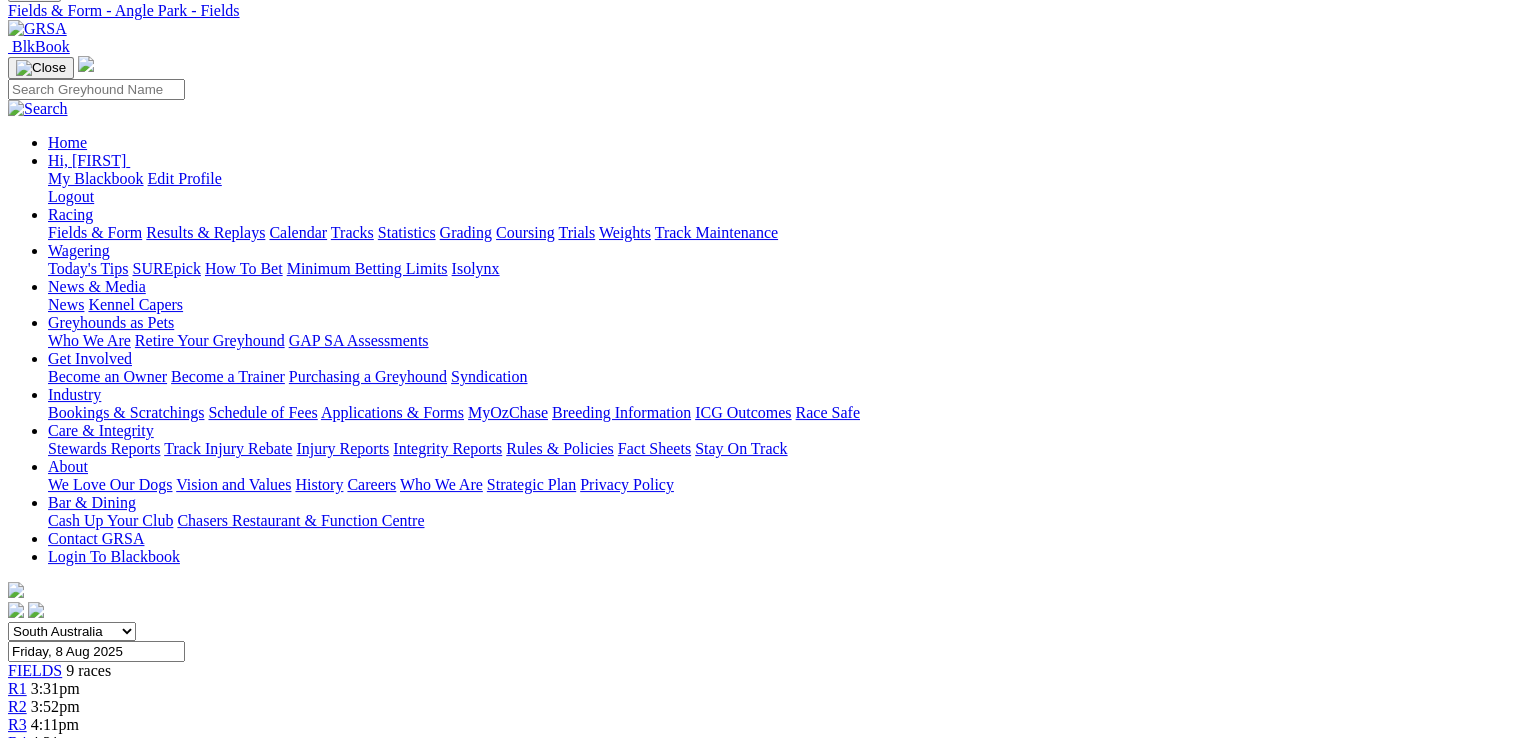 scroll, scrollTop: 0, scrollLeft: 0, axis: both 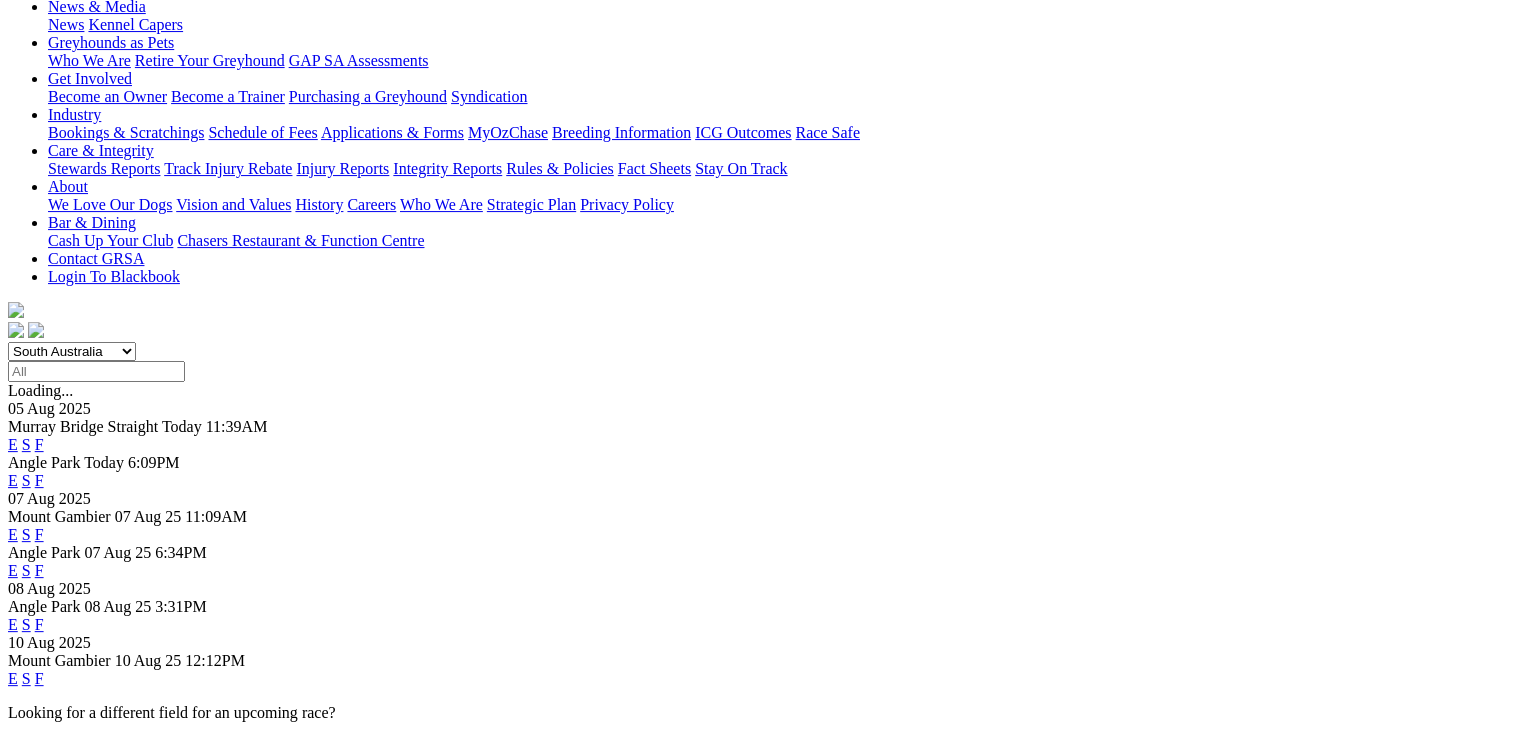 click on "F" at bounding box center [39, 678] 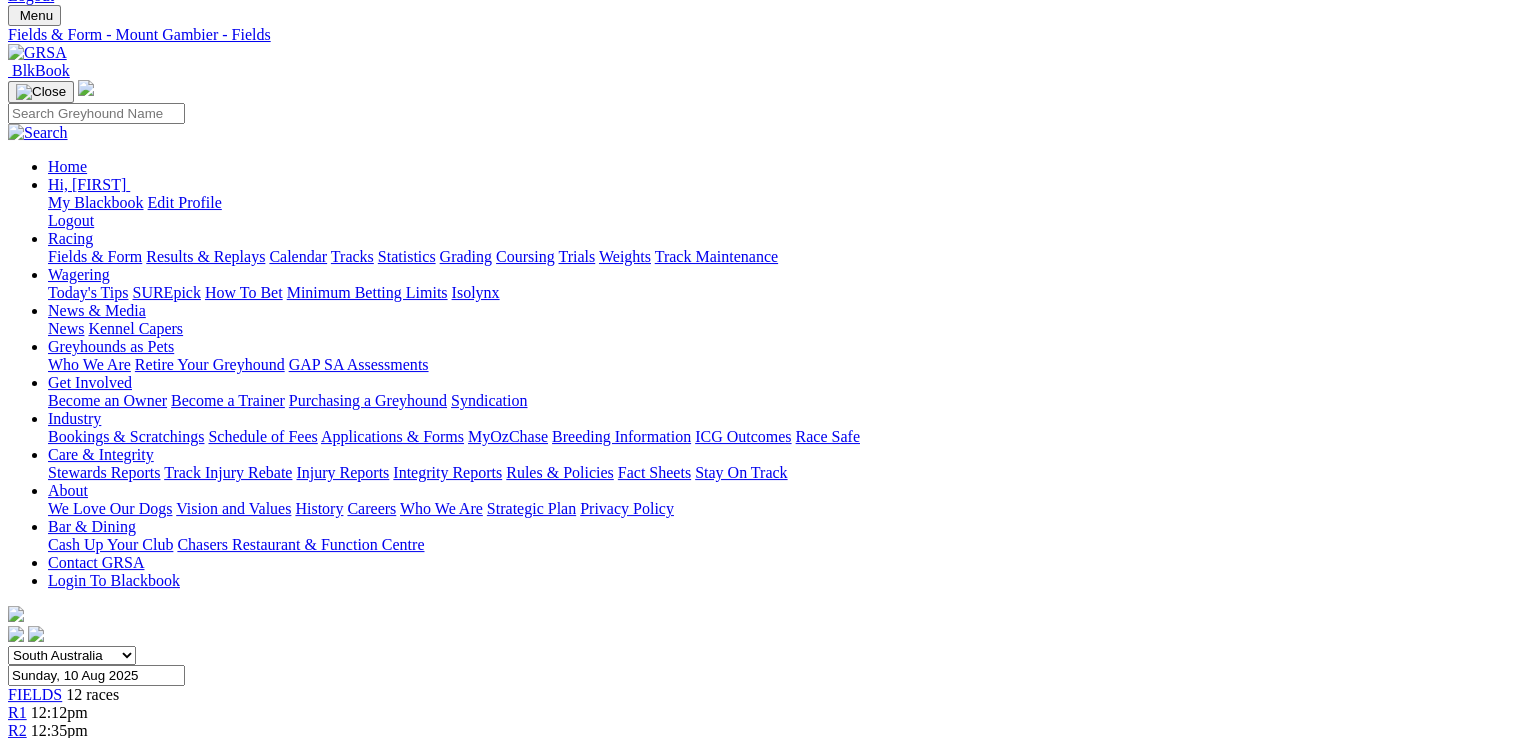 scroll, scrollTop: 0, scrollLeft: 0, axis: both 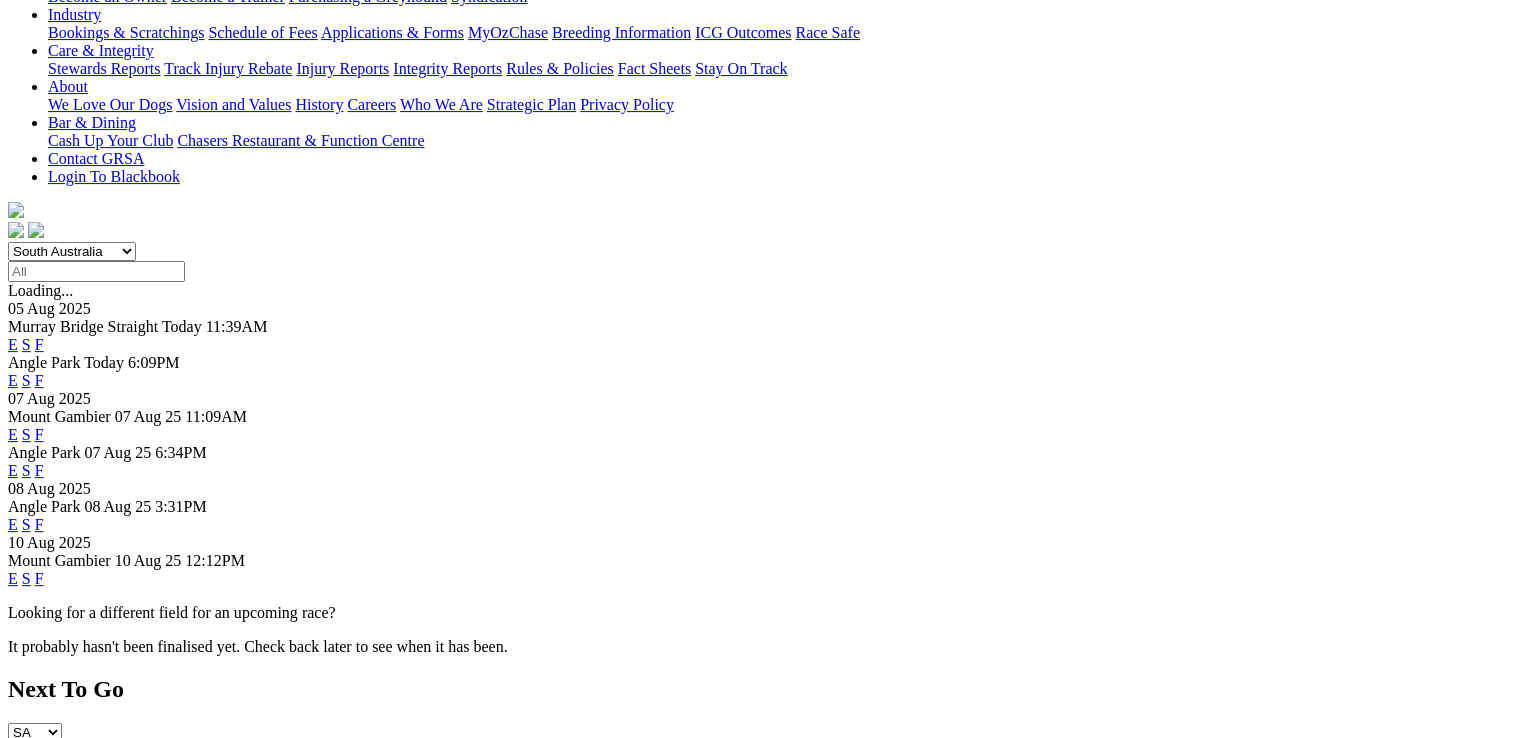 click on "F" at bounding box center [39, 524] 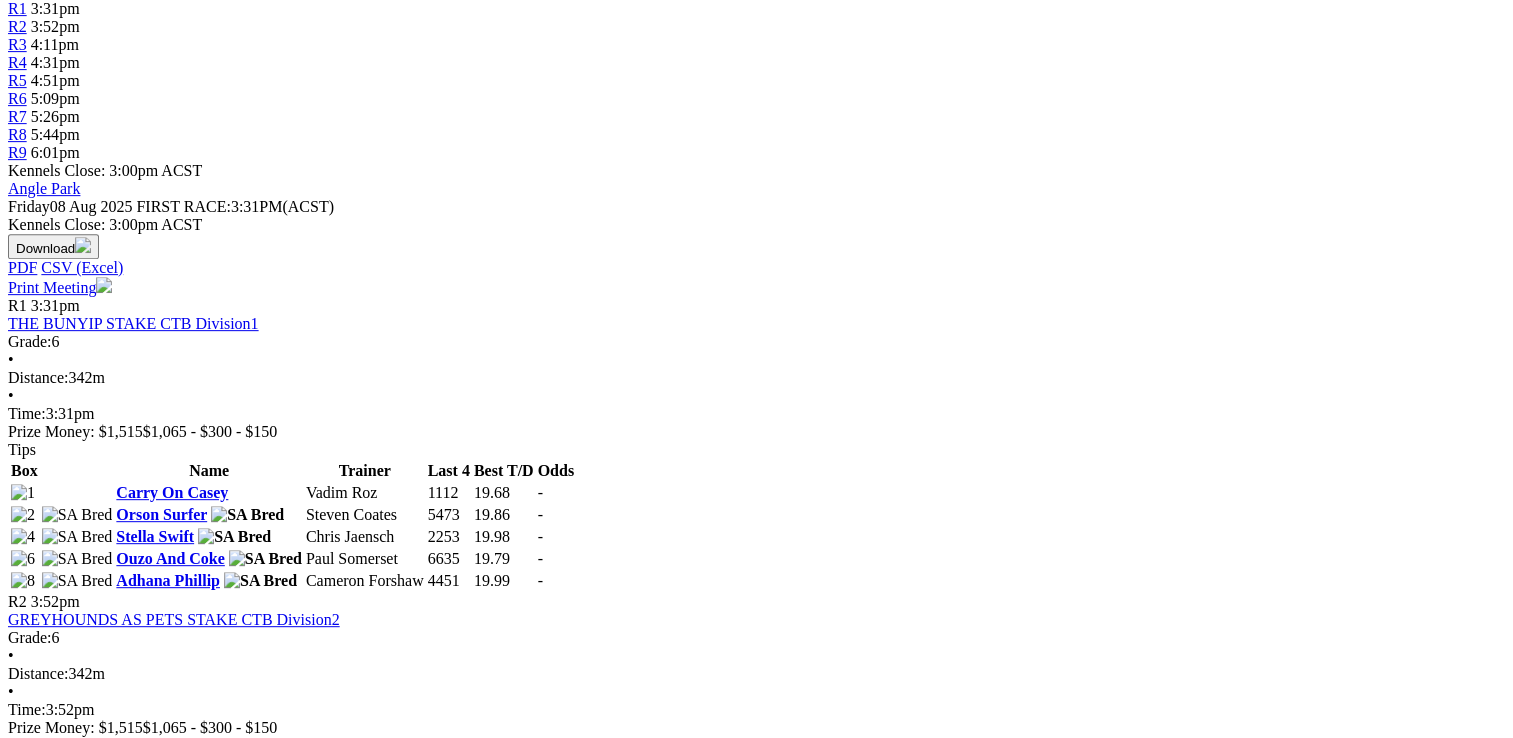 scroll, scrollTop: 0, scrollLeft: 0, axis: both 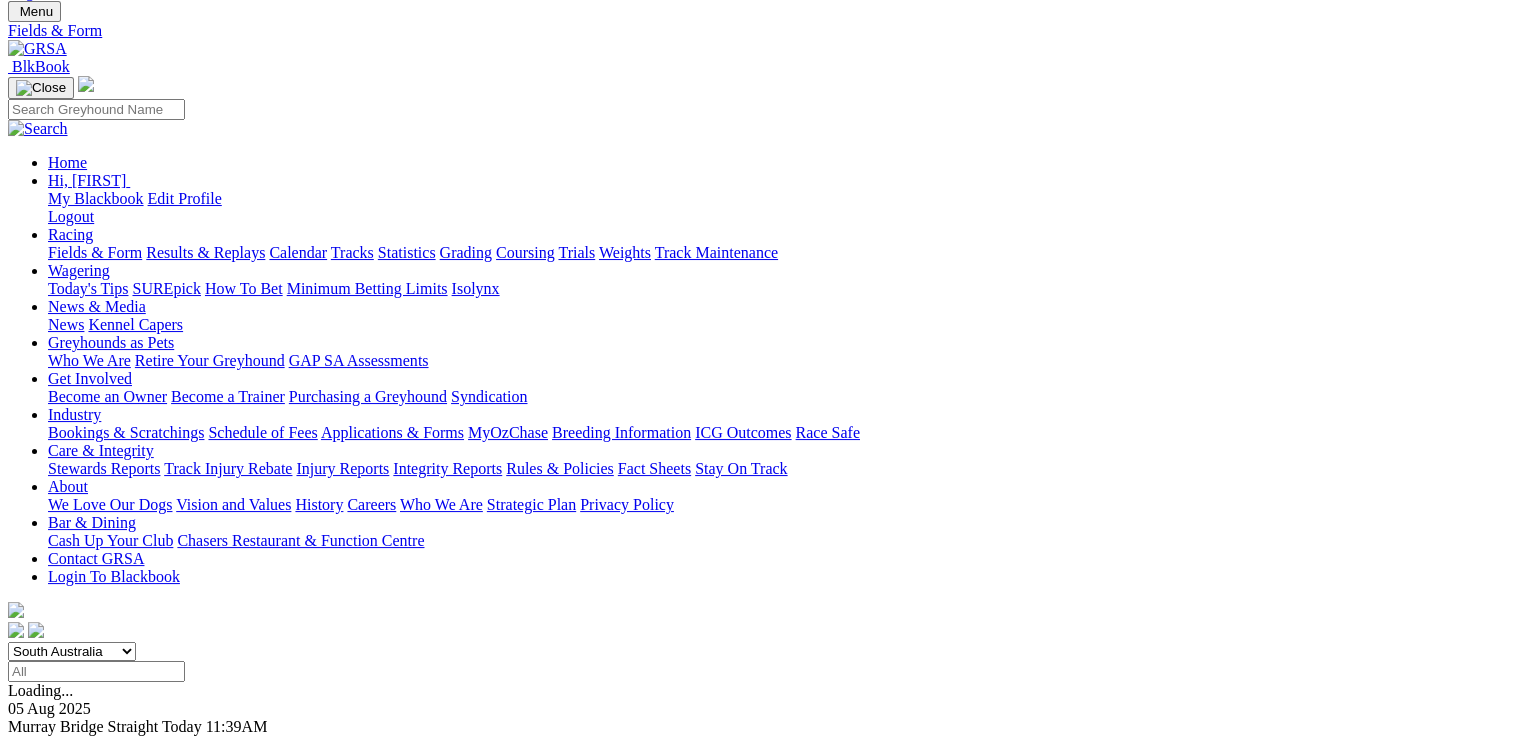 click on "F" at bounding box center (39, 870) 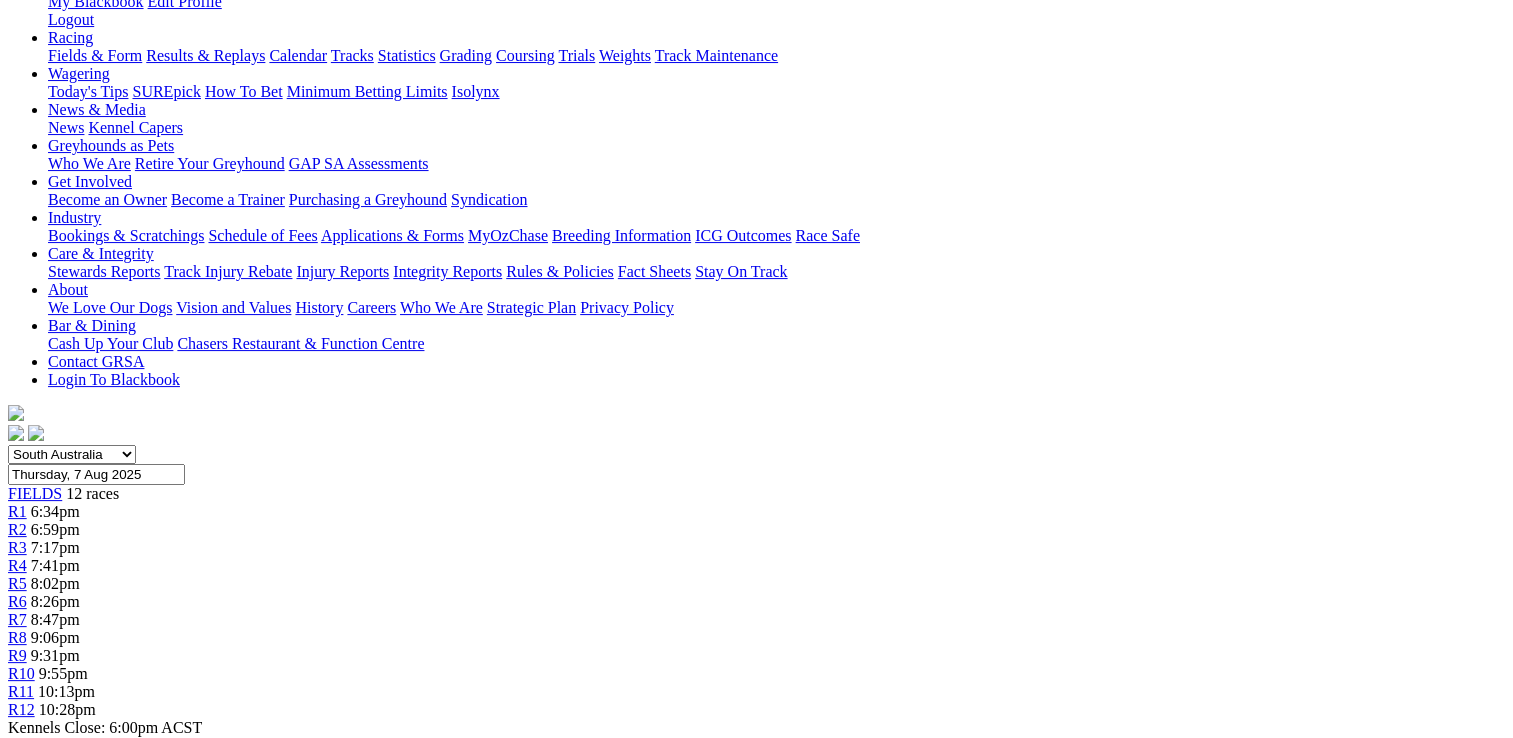 scroll, scrollTop: 400, scrollLeft: 0, axis: vertical 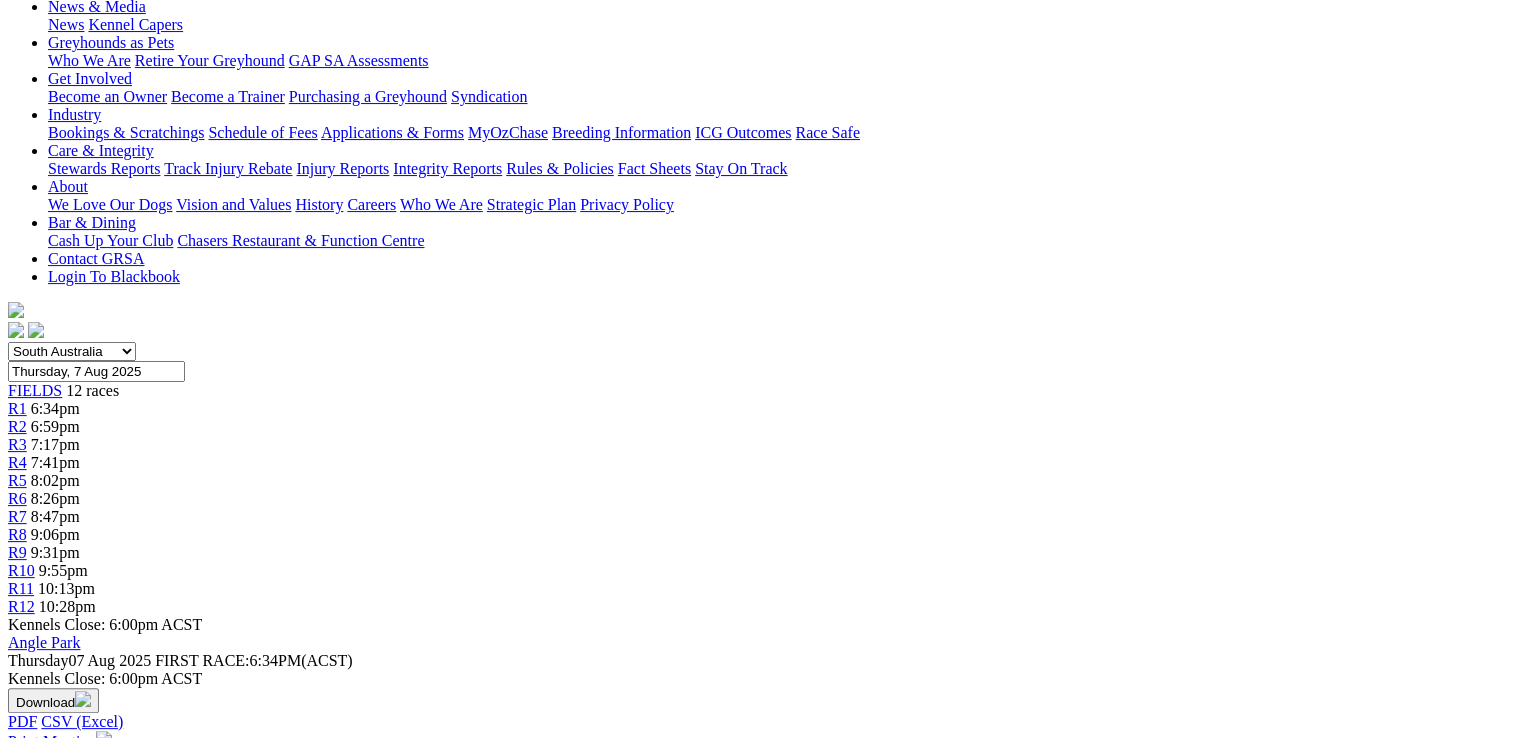 click on "Accessible" at bounding box center [157, 1012] 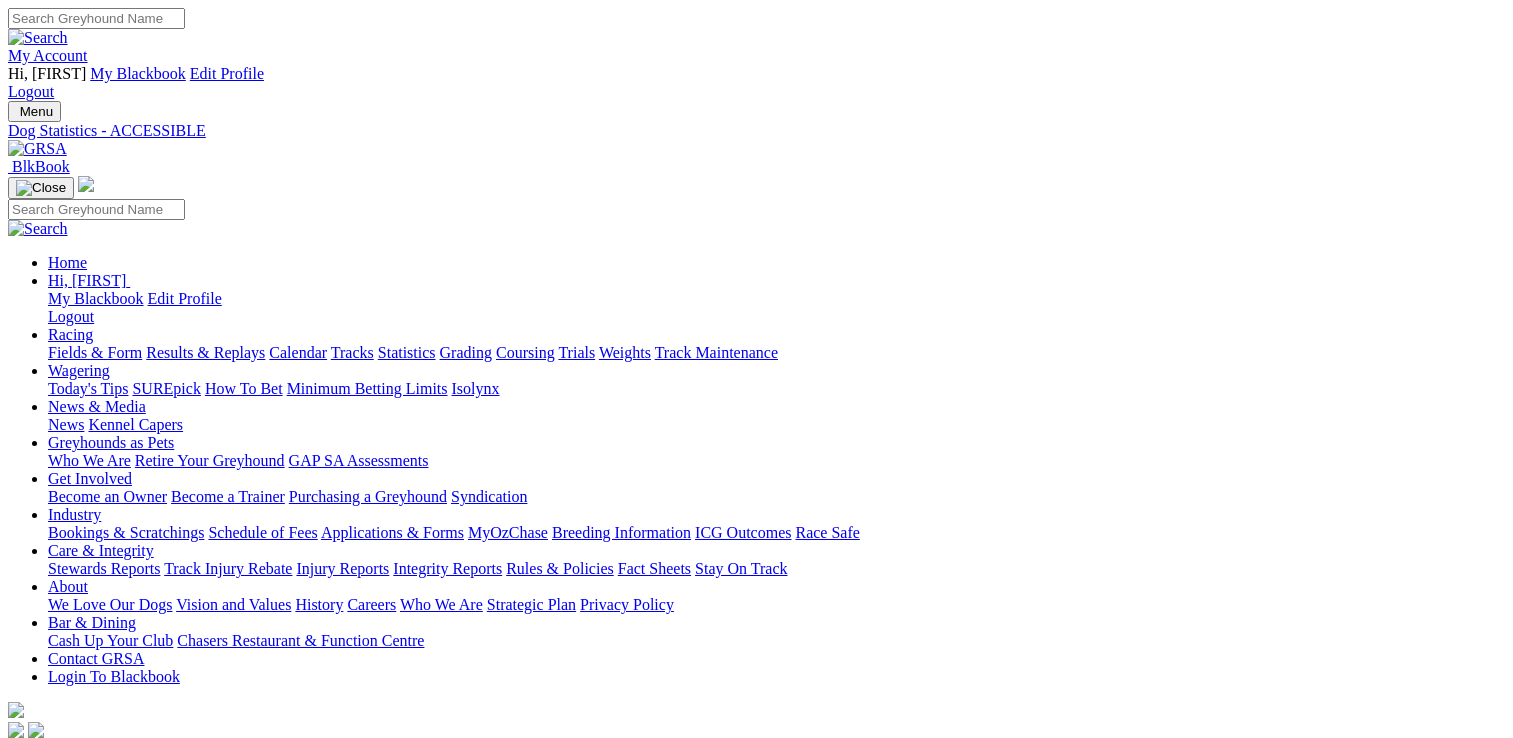 scroll, scrollTop: 0, scrollLeft: 0, axis: both 